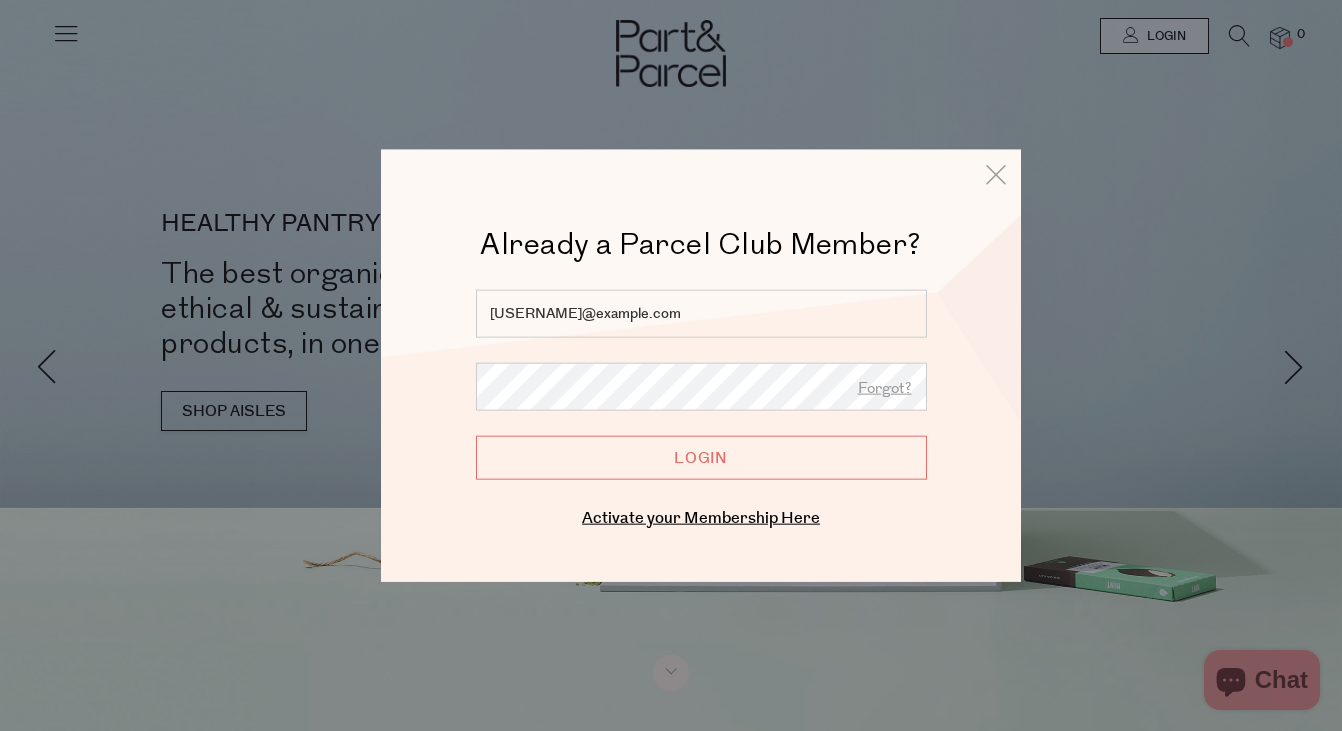 scroll, scrollTop: 0, scrollLeft: 0, axis: both 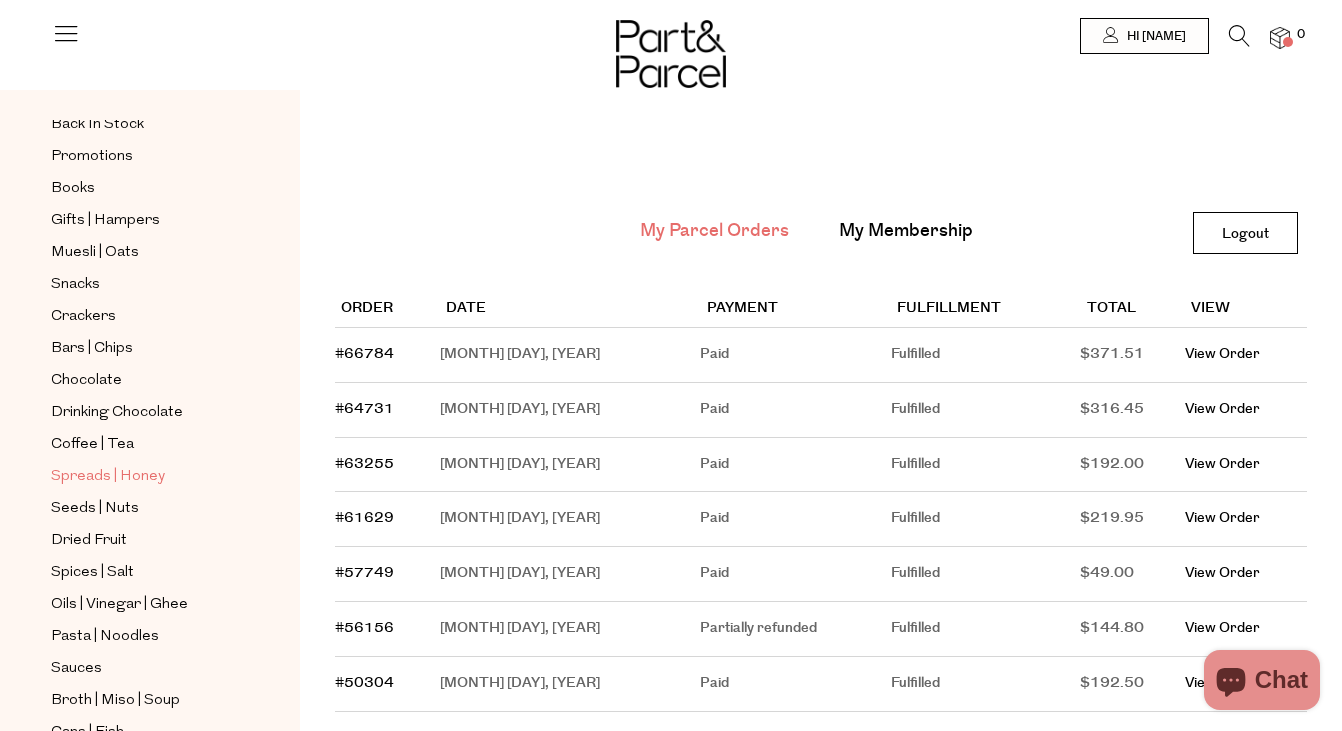 click on "Spreads | Honey" at bounding box center [108, 477] 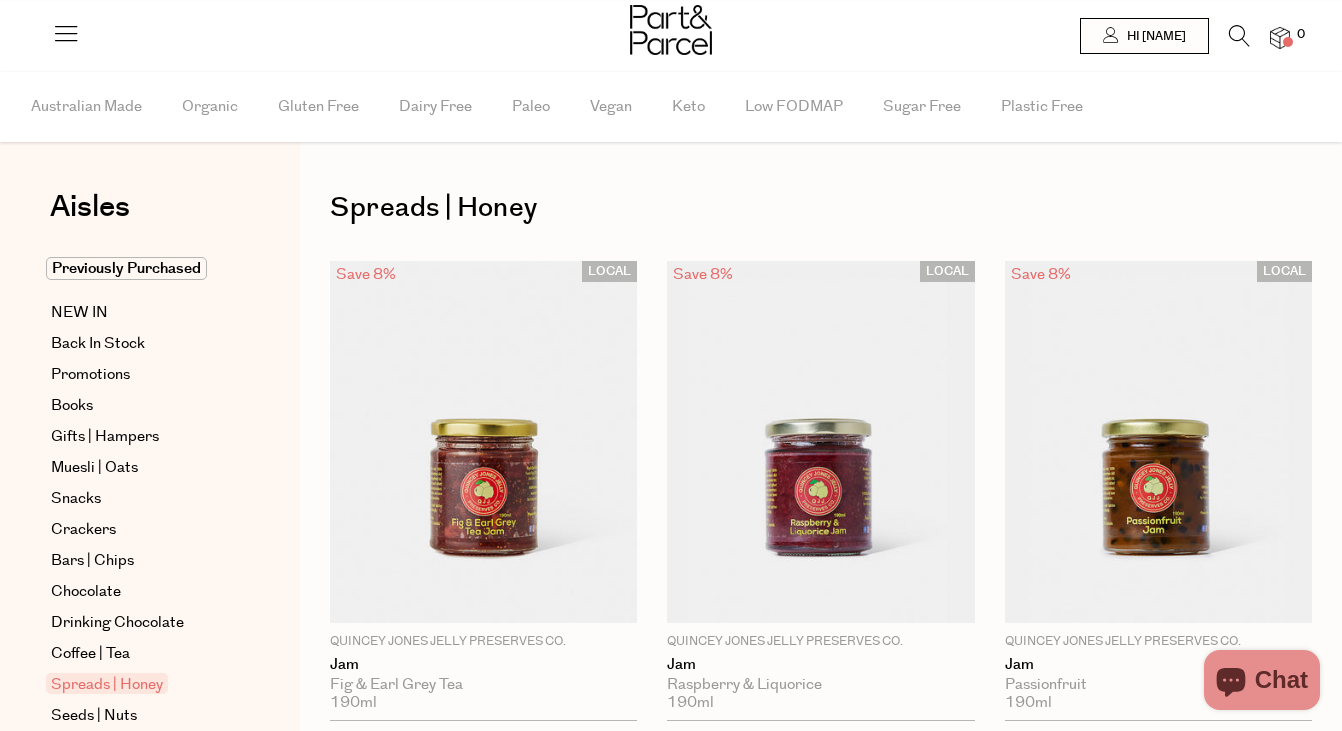 scroll, scrollTop: 0, scrollLeft: 0, axis: both 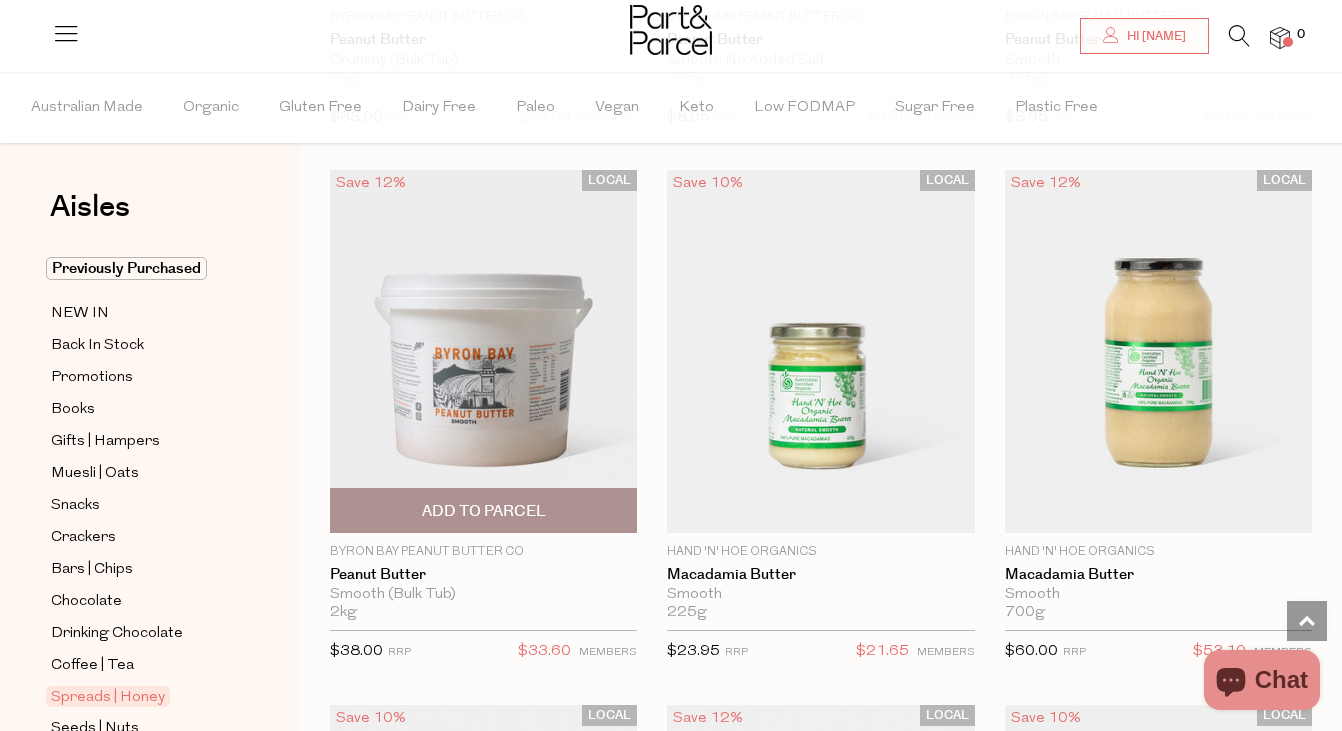 click on "Add To Parcel" at bounding box center [484, 511] 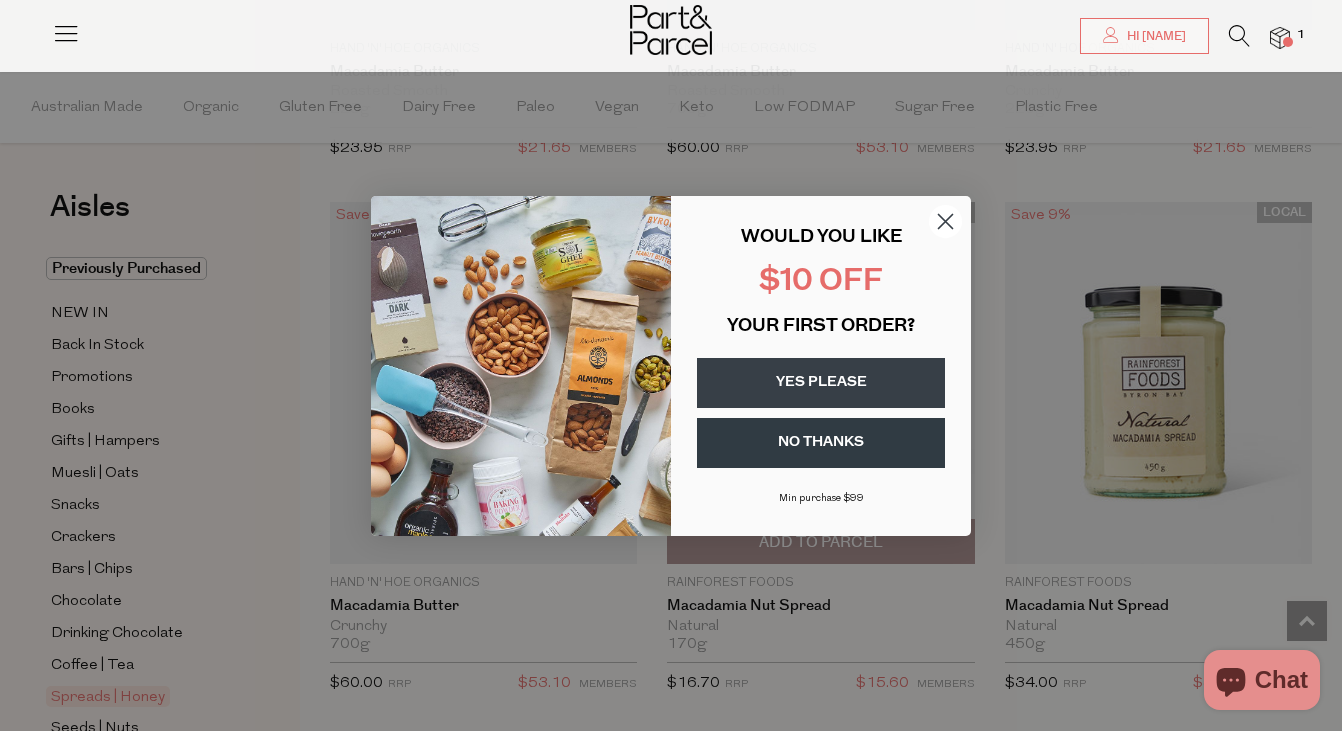 scroll, scrollTop: 4342, scrollLeft: 0, axis: vertical 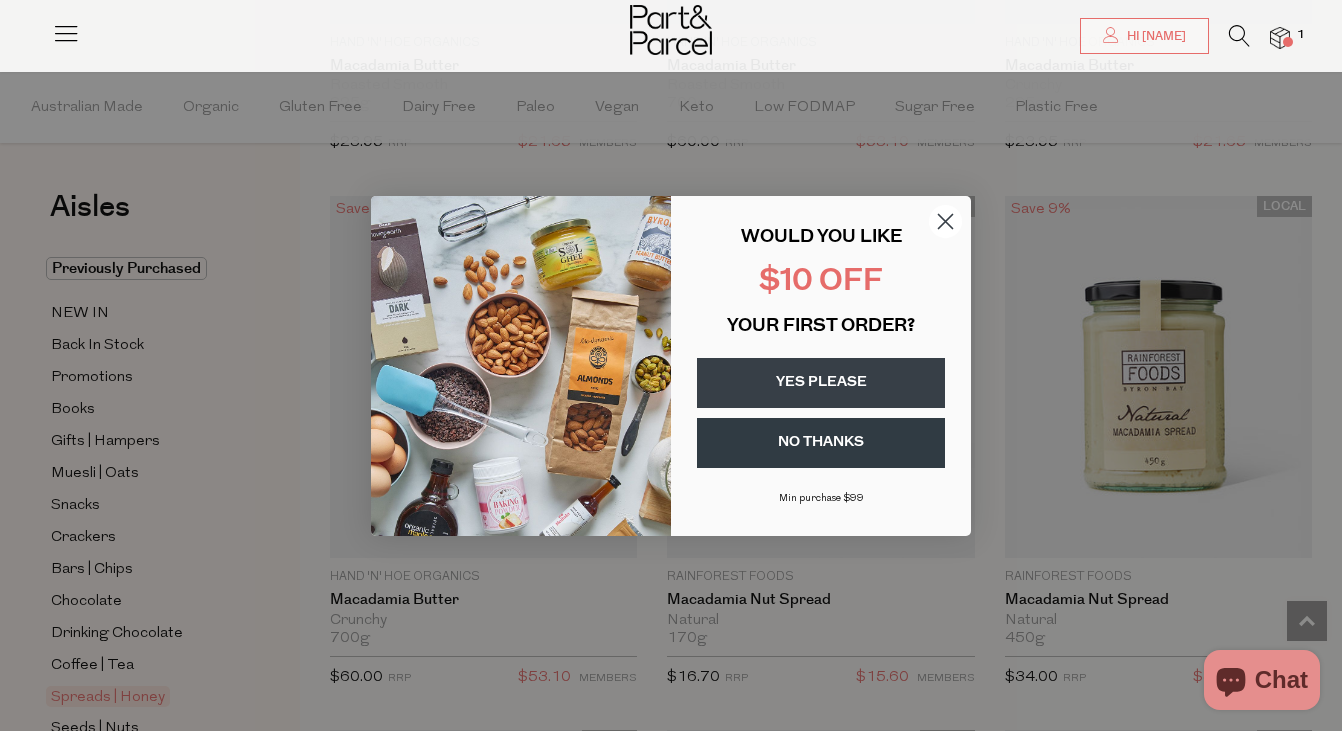click 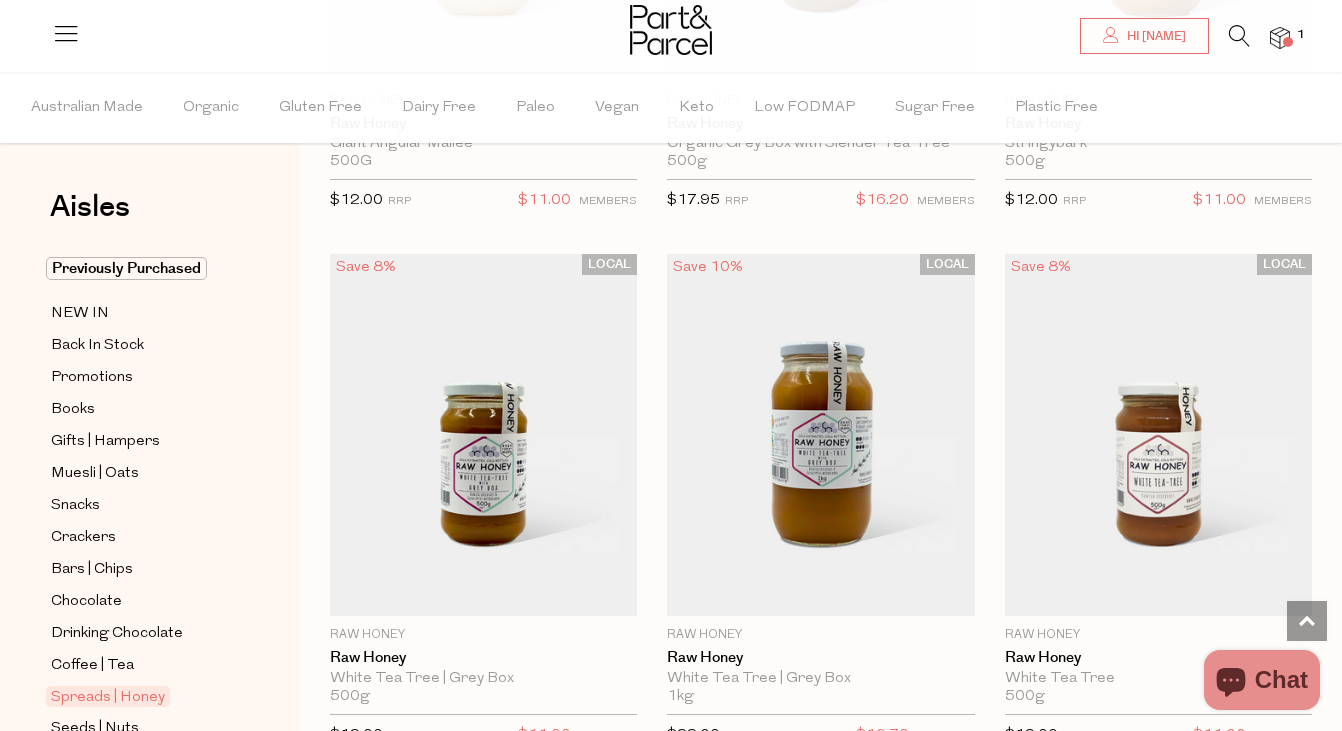 scroll, scrollTop: 8027, scrollLeft: 0, axis: vertical 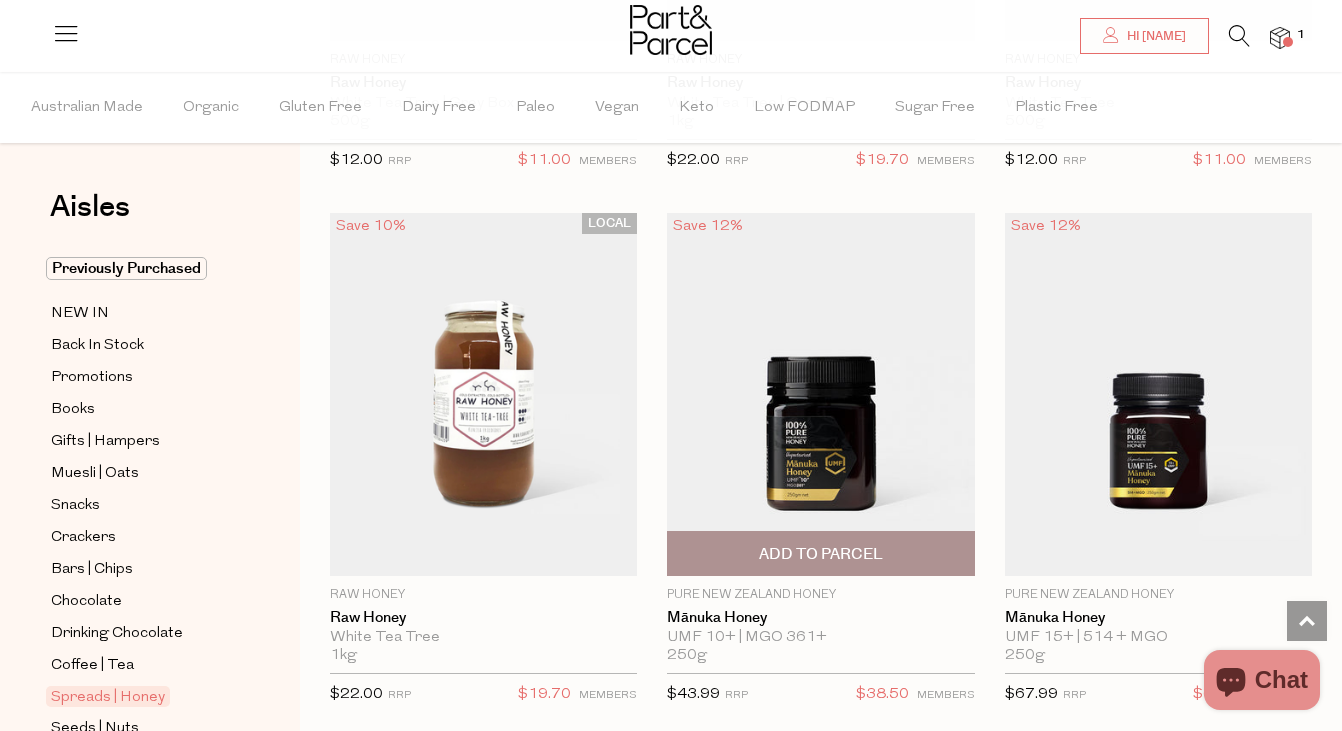 click at bounding box center [820, 394] 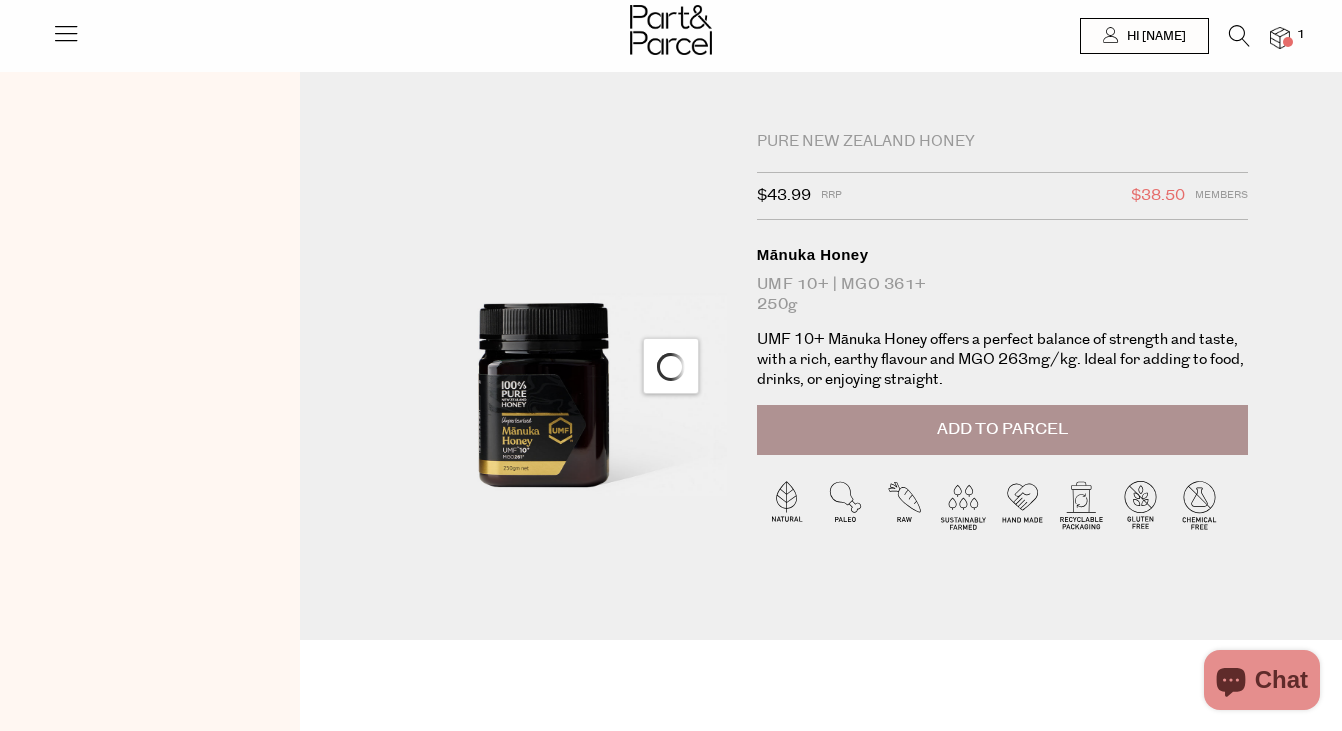 scroll, scrollTop: 0, scrollLeft: 0, axis: both 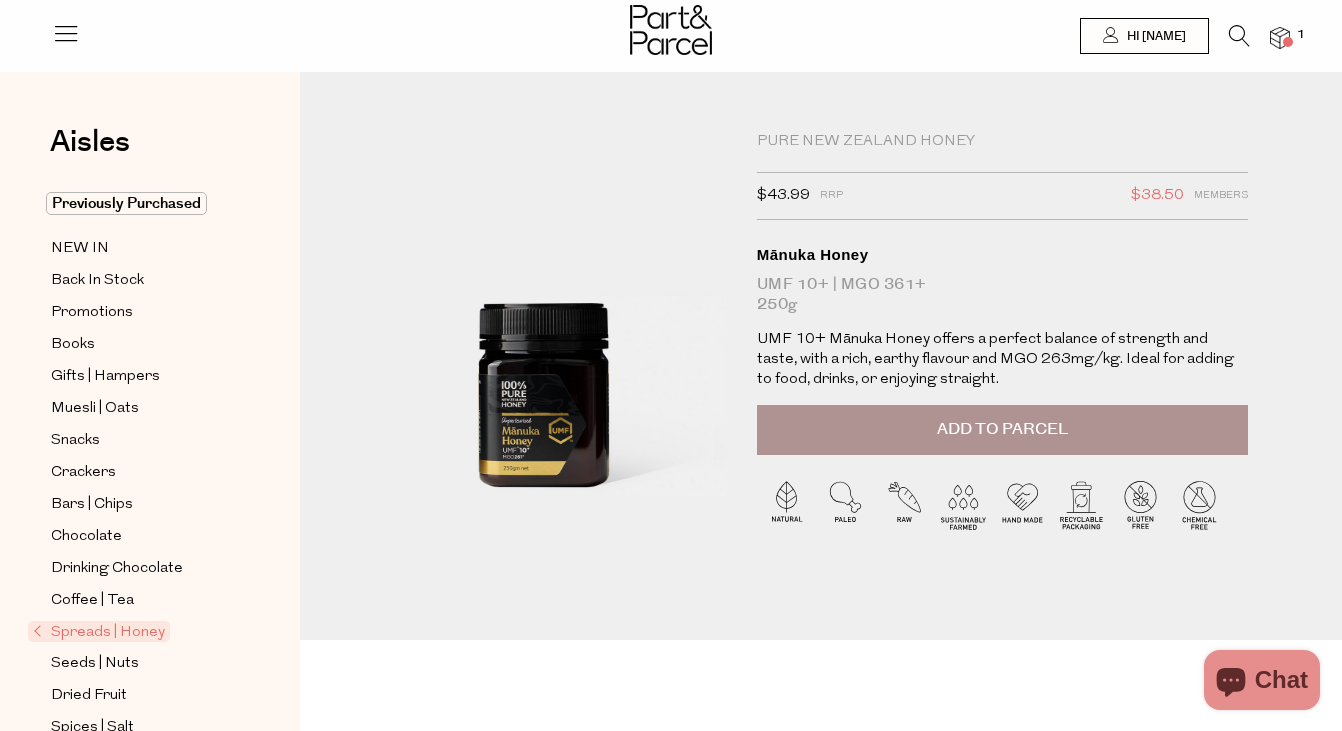 click on "Add to Parcel" at bounding box center (1002, 429) 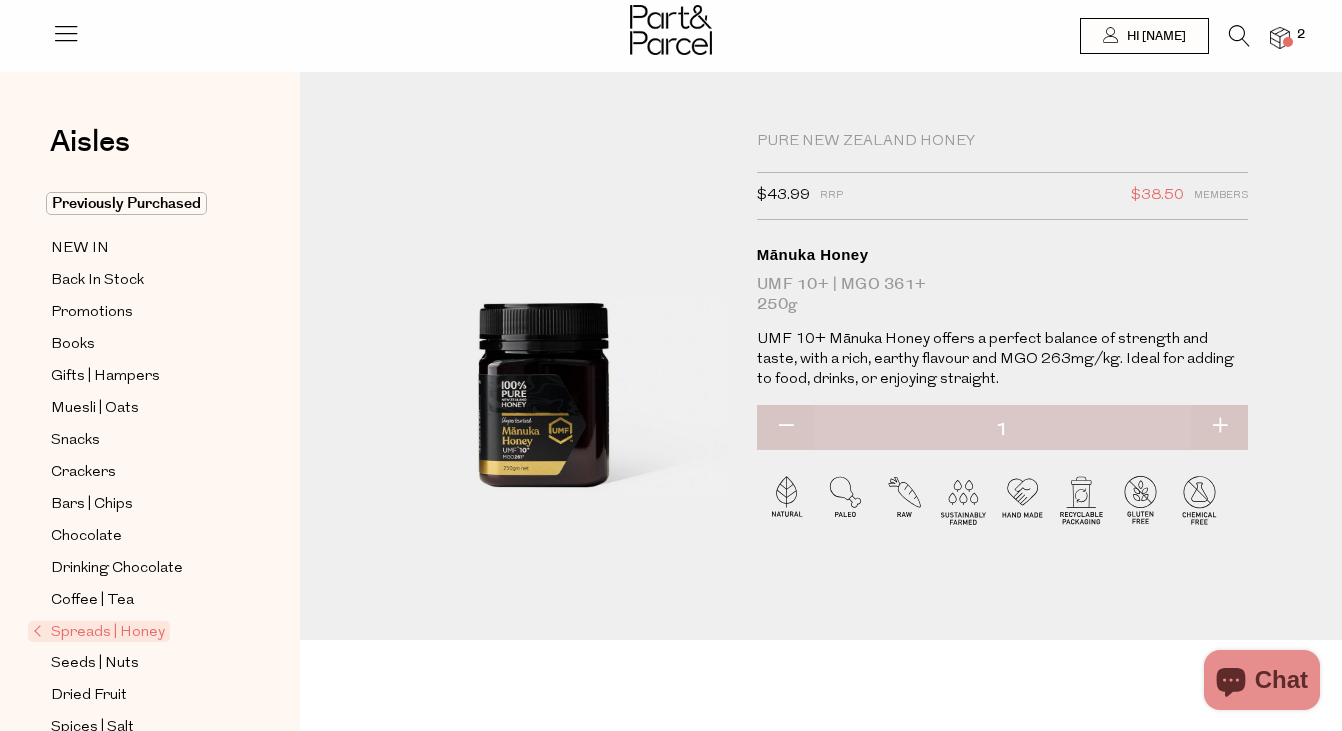 click at bounding box center [1239, 36] 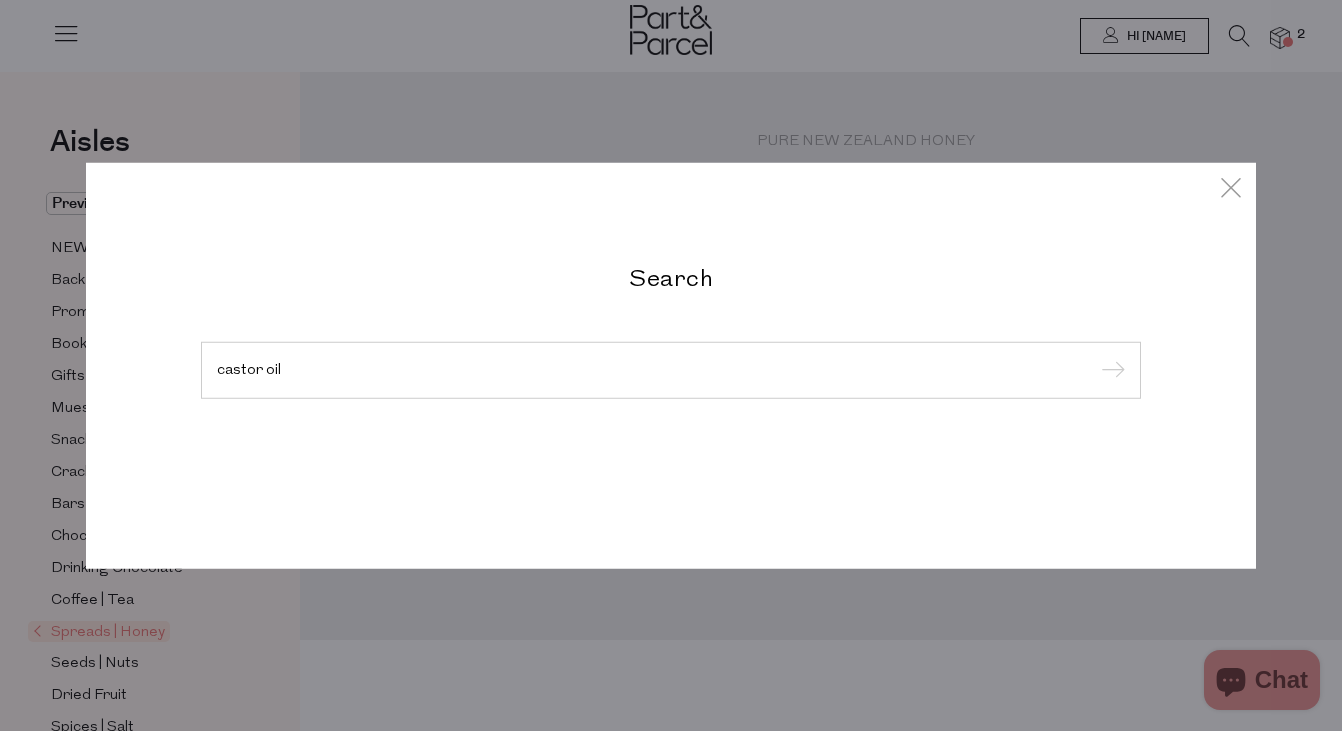 type on "castor oil" 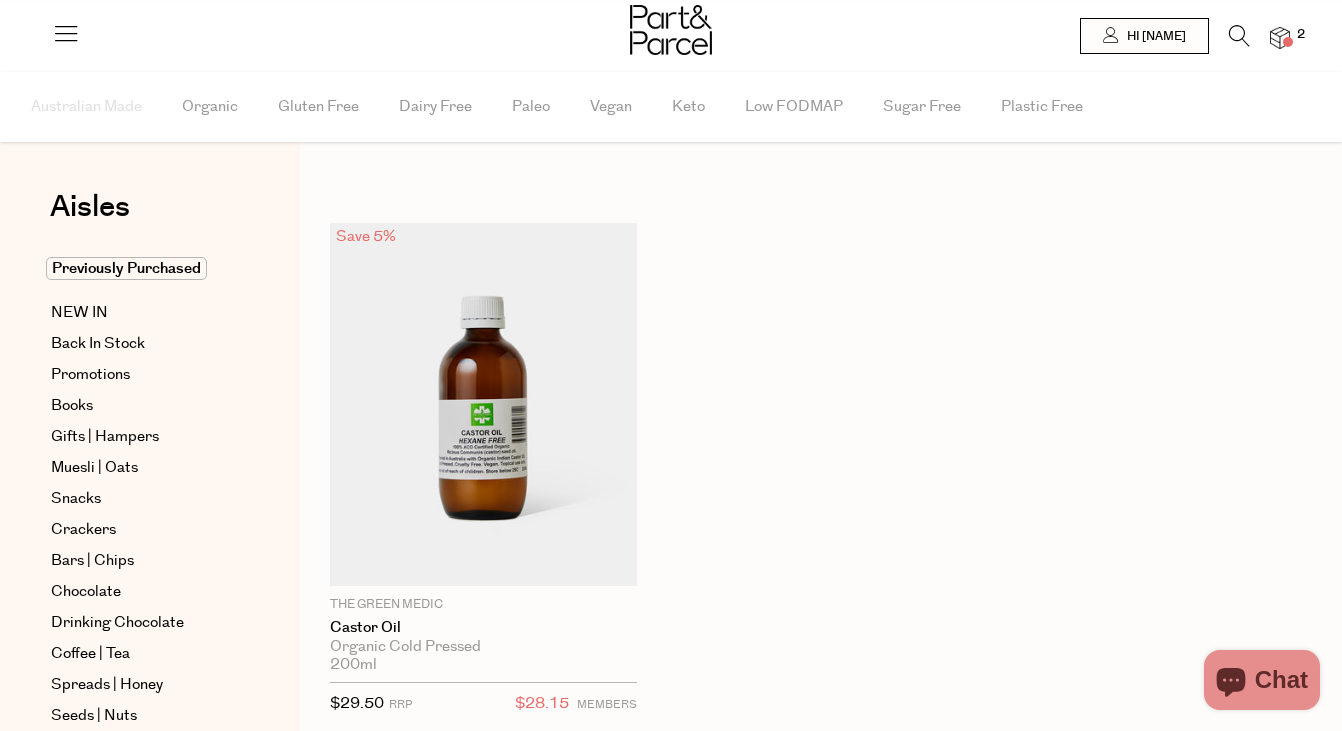 scroll, scrollTop: 0, scrollLeft: 0, axis: both 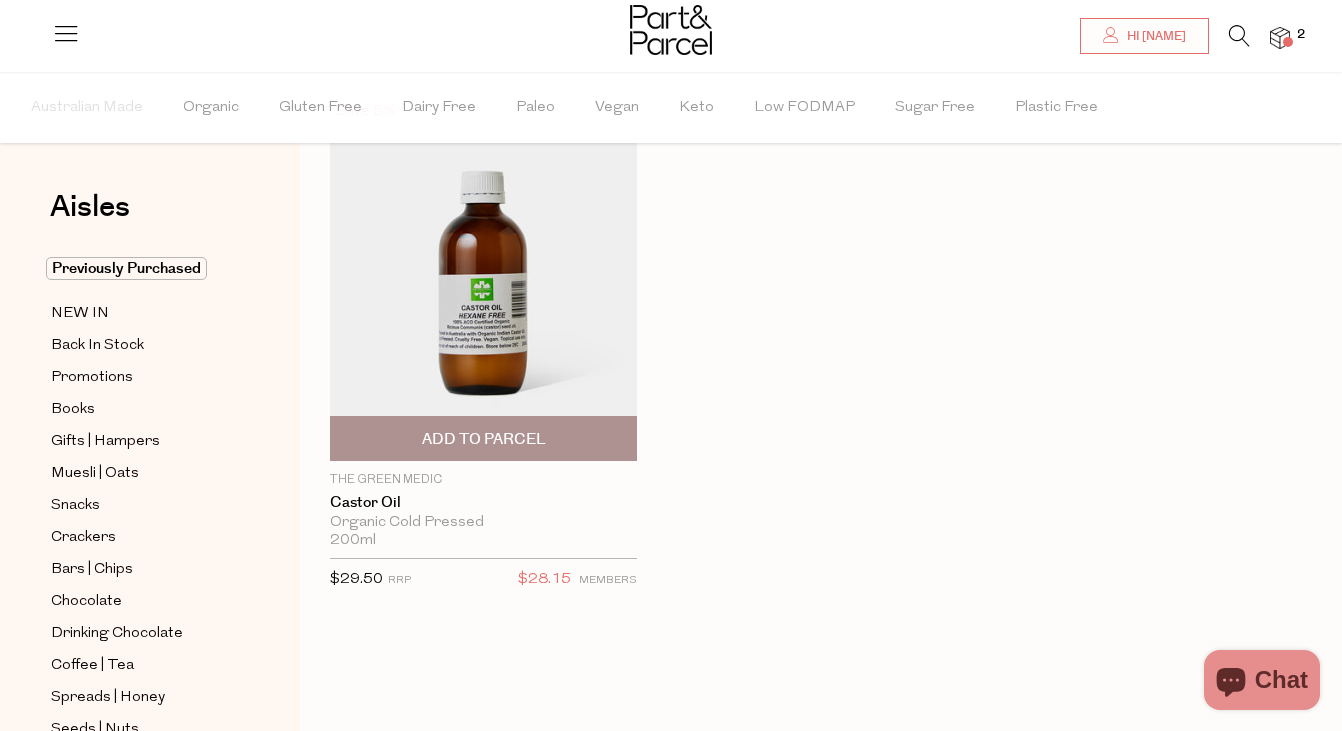 click on "Add To Parcel" at bounding box center (484, 439) 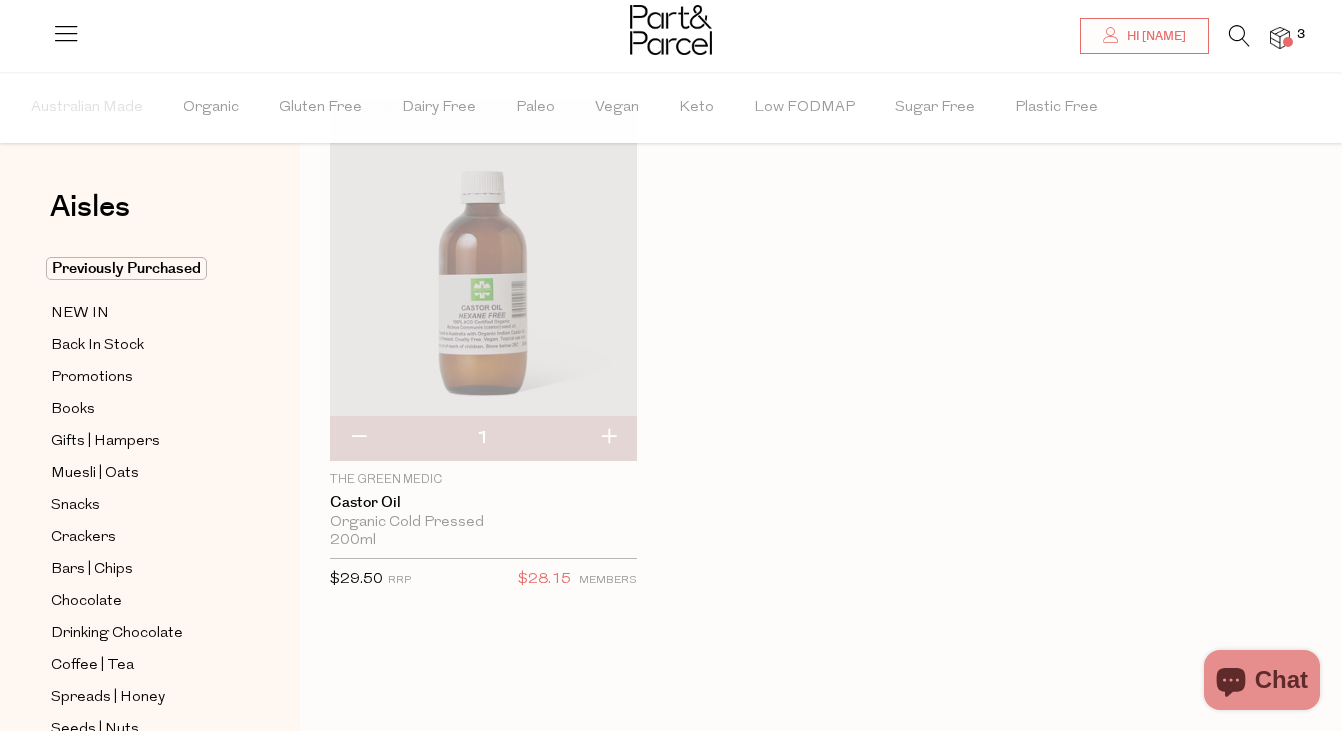 click at bounding box center [1239, 36] 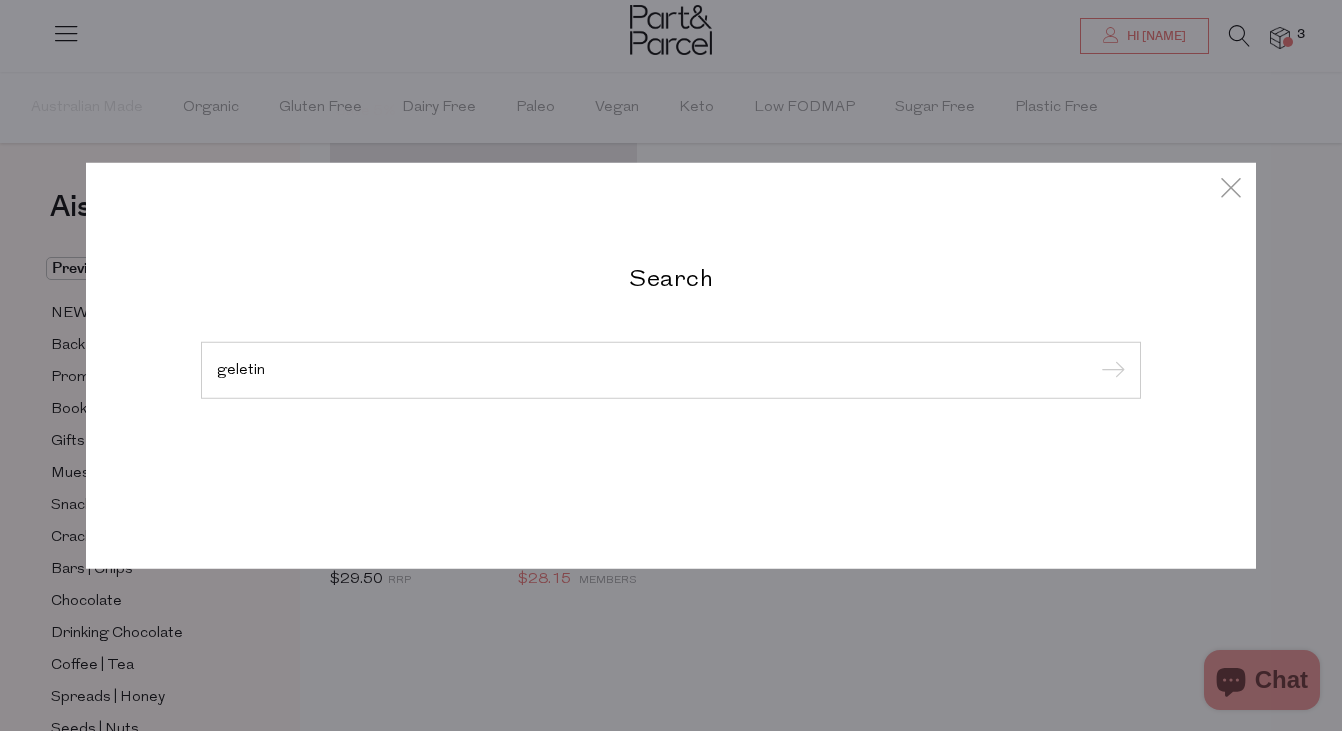 type on "geletin" 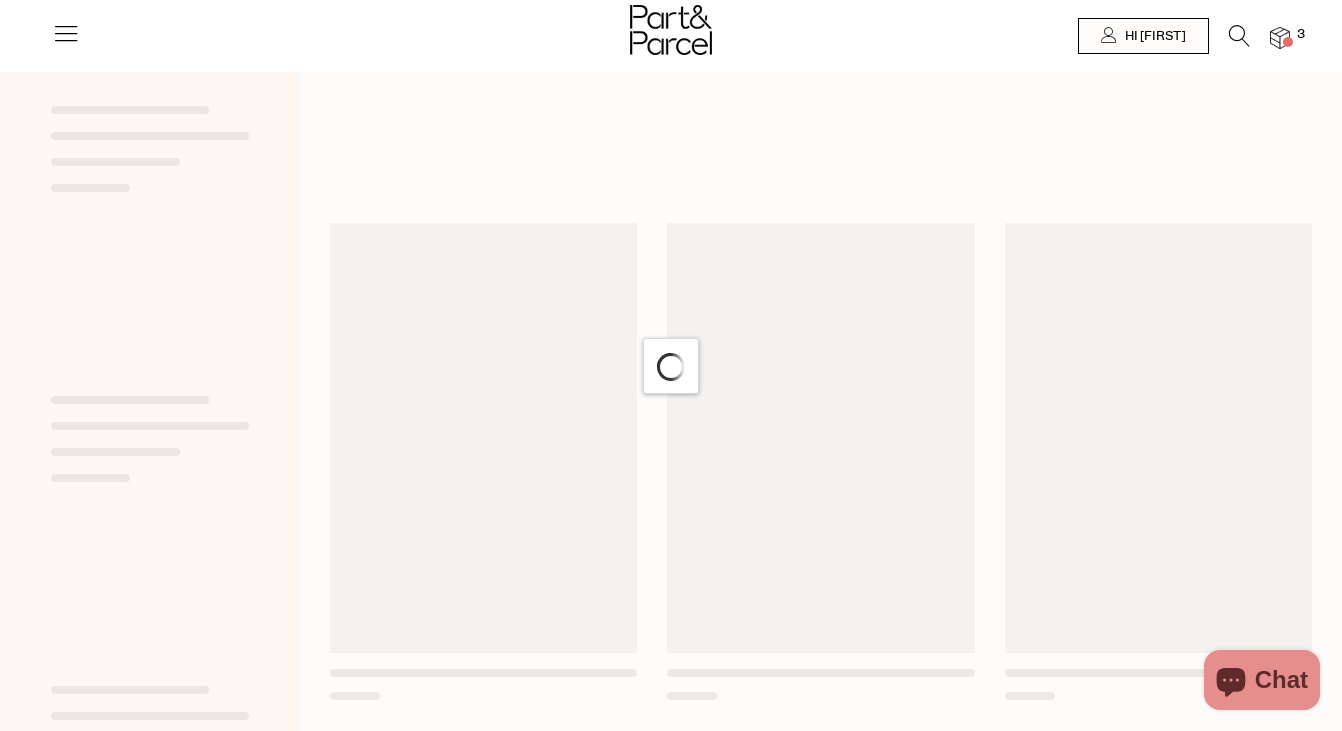 scroll, scrollTop: 0, scrollLeft: 0, axis: both 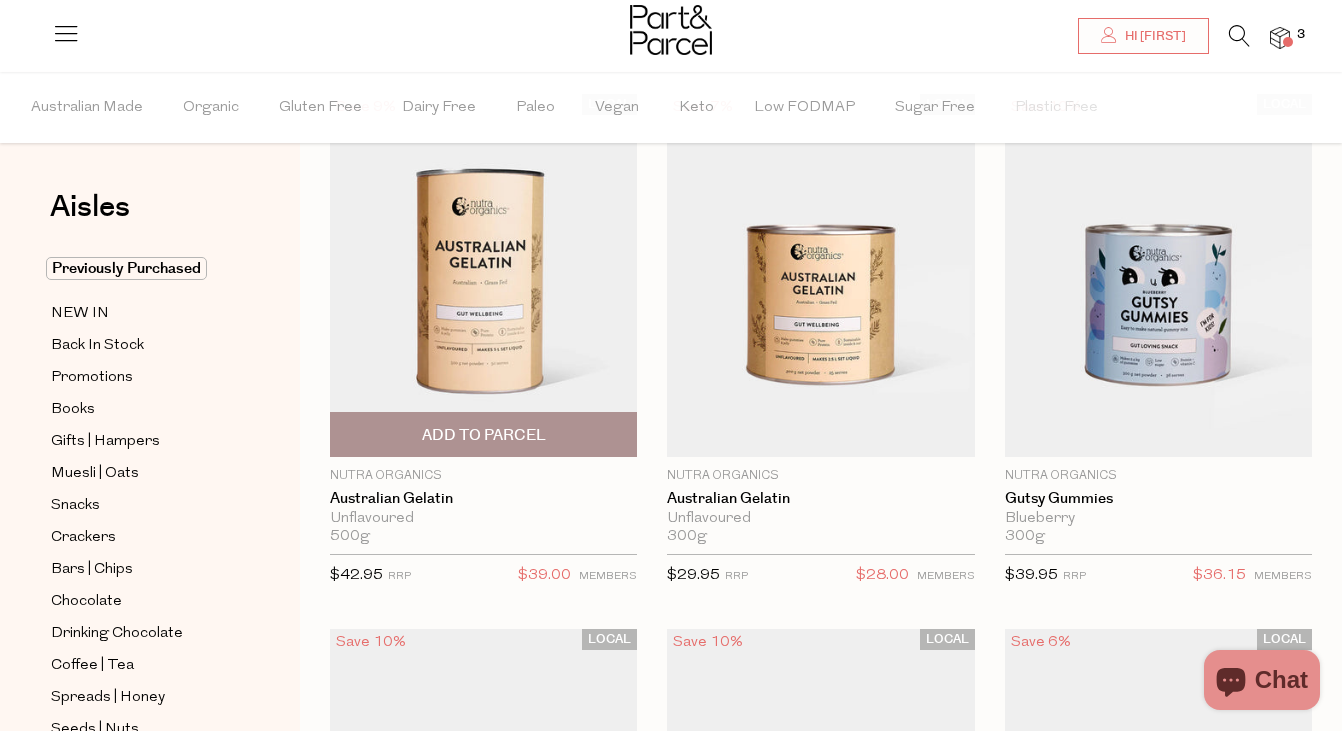click on "Add To Parcel" at bounding box center (484, 435) 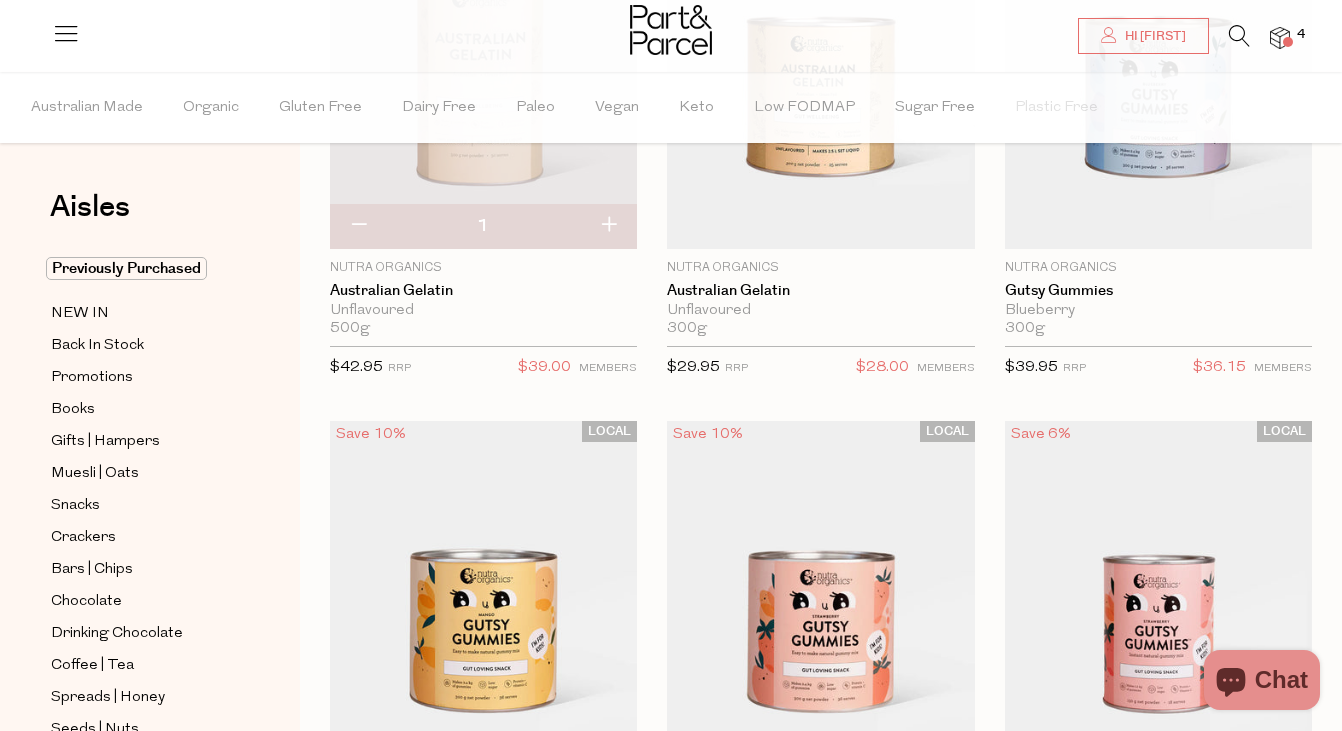 scroll, scrollTop: 271, scrollLeft: 0, axis: vertical 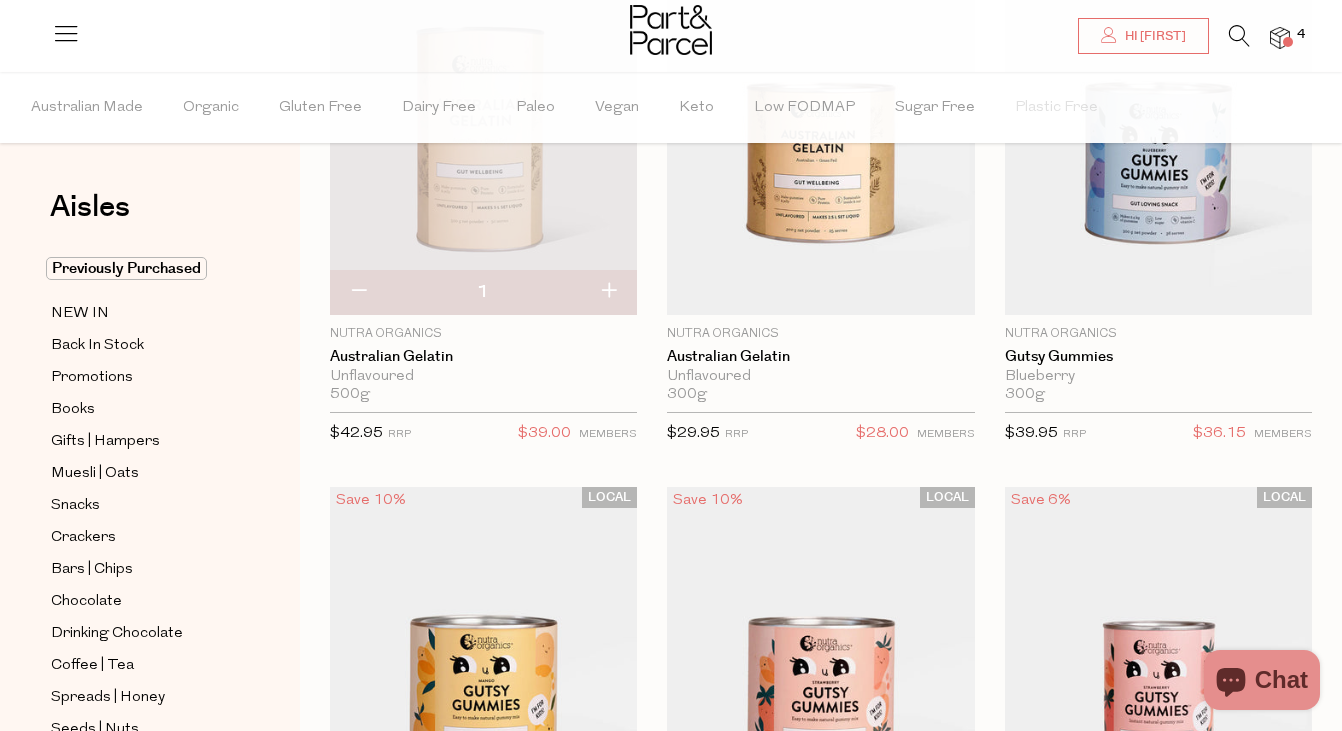 click at bounding box center (1239, 36) 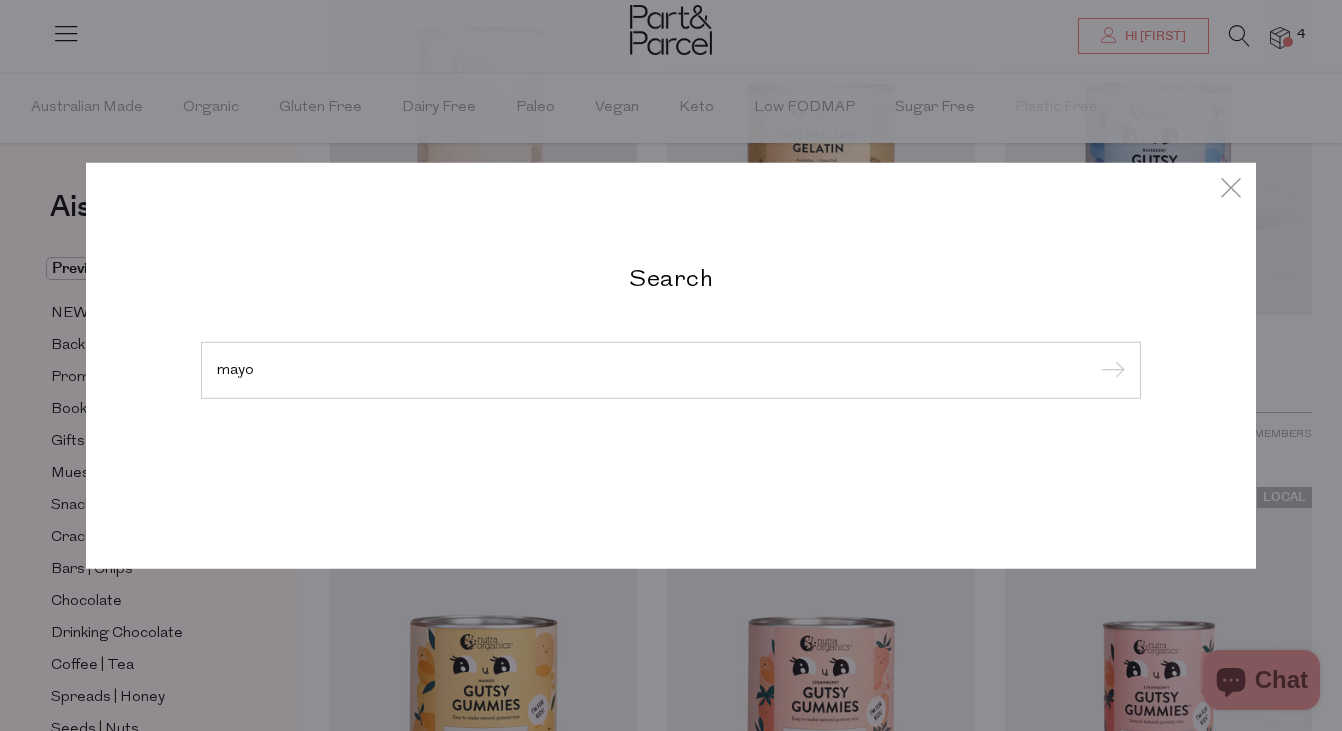 type on "mayo" 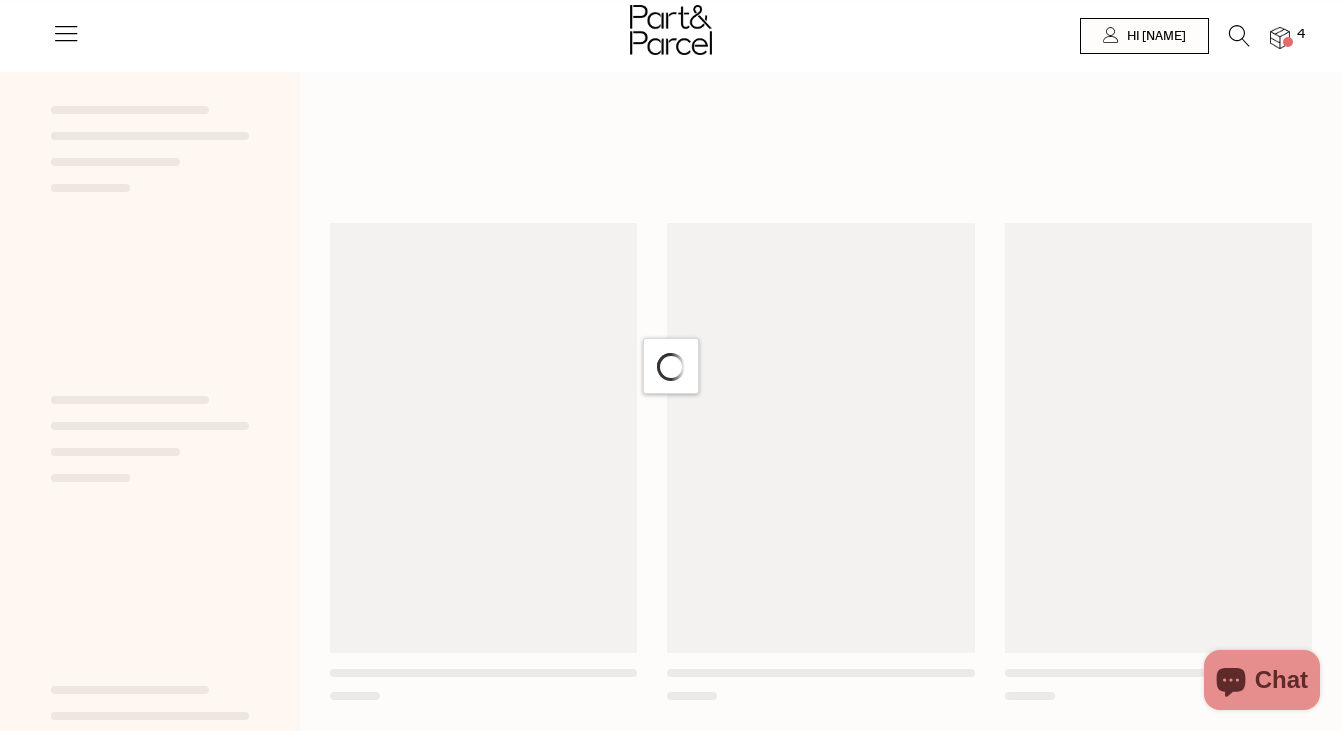 scroll, scrollTop: 0, scrollLeft: 0, axis: both 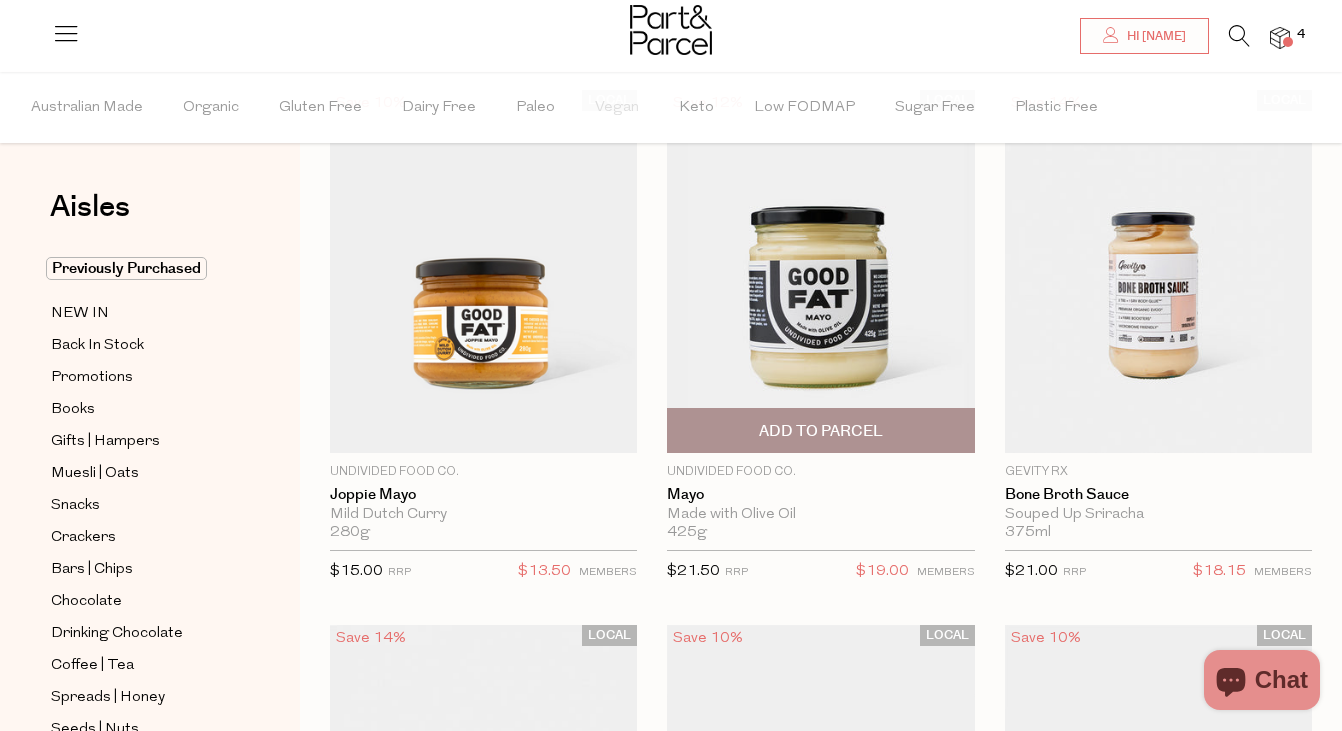 click on "Add To Parcel" at bounding box center (821, 431) 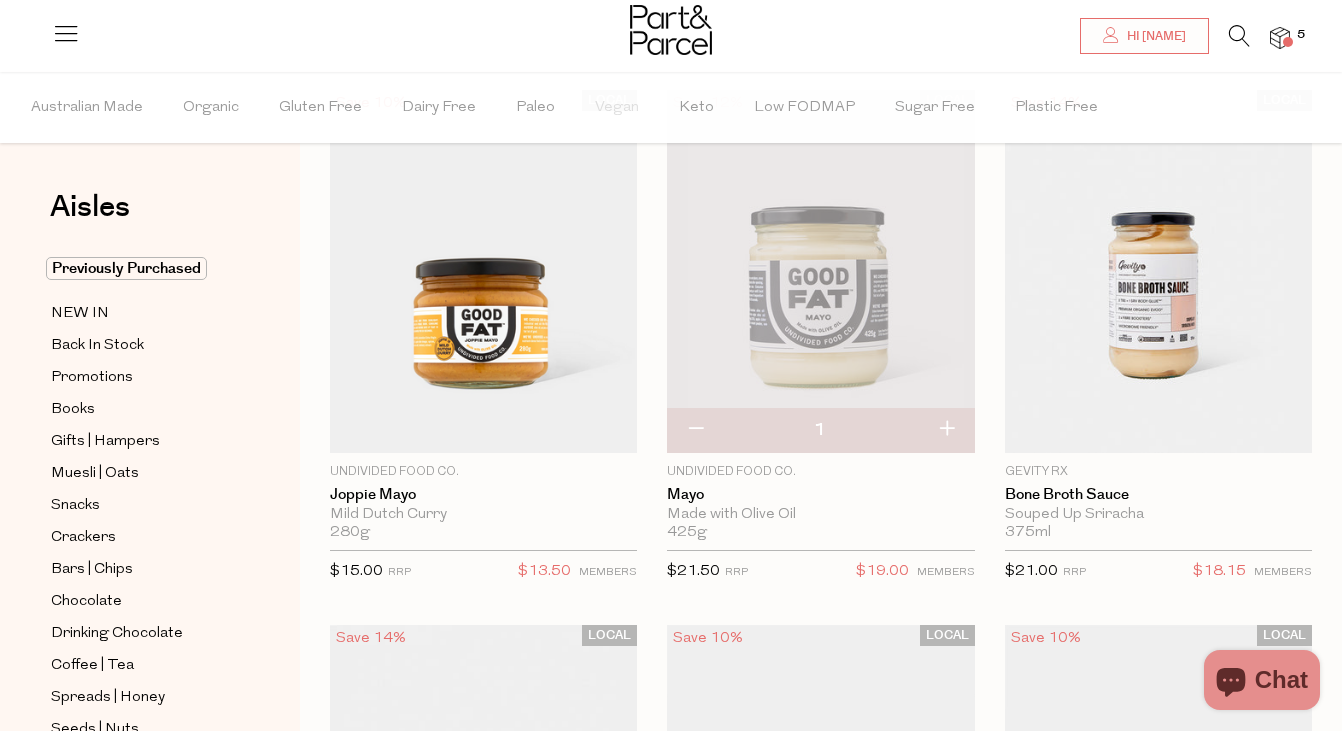 click at bounding box center (695, 430) 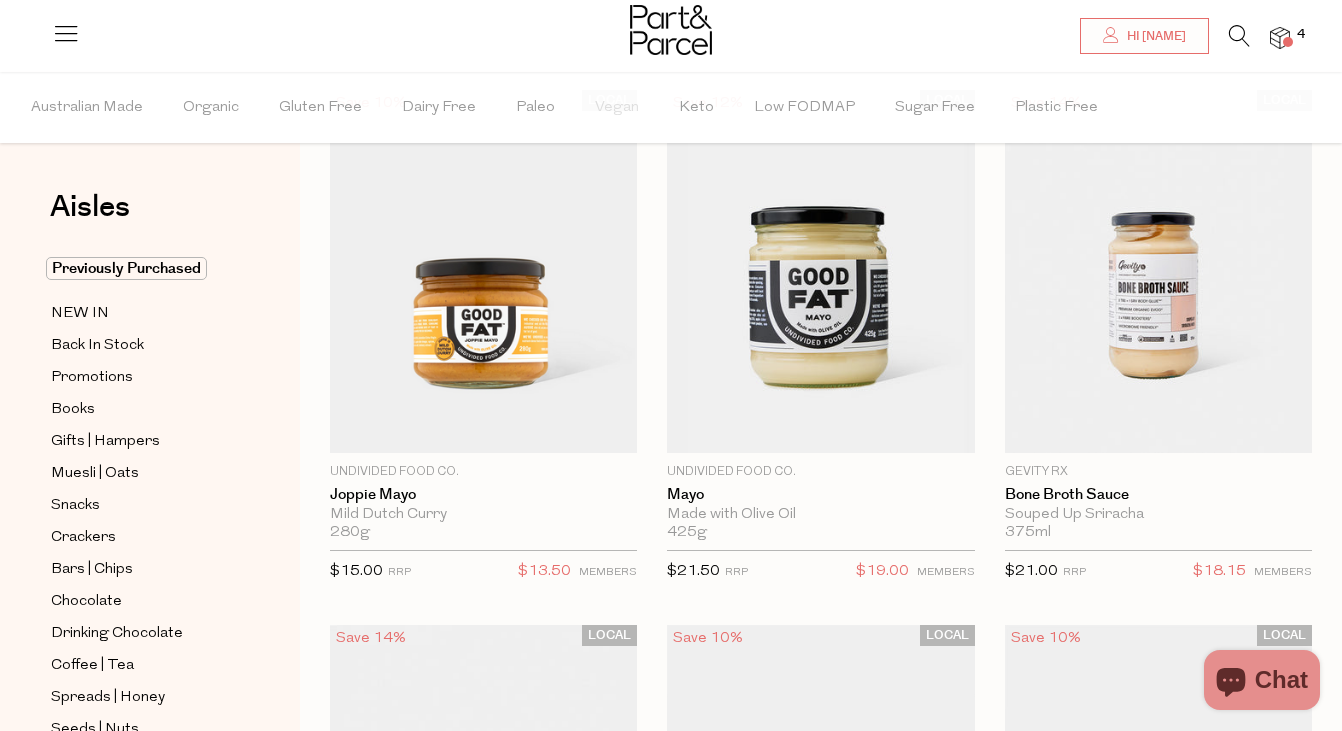 click at bounding box center [1239, 36] 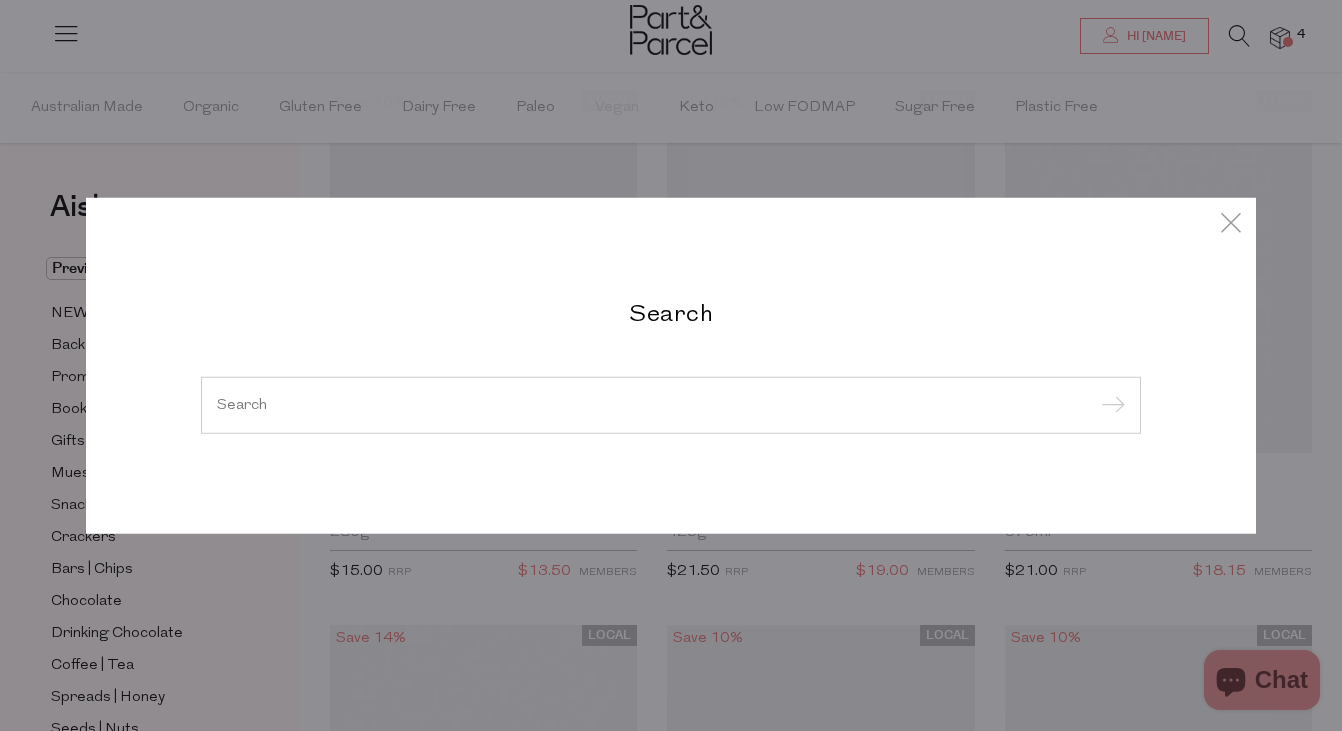 click at bounding box center (671, 404) 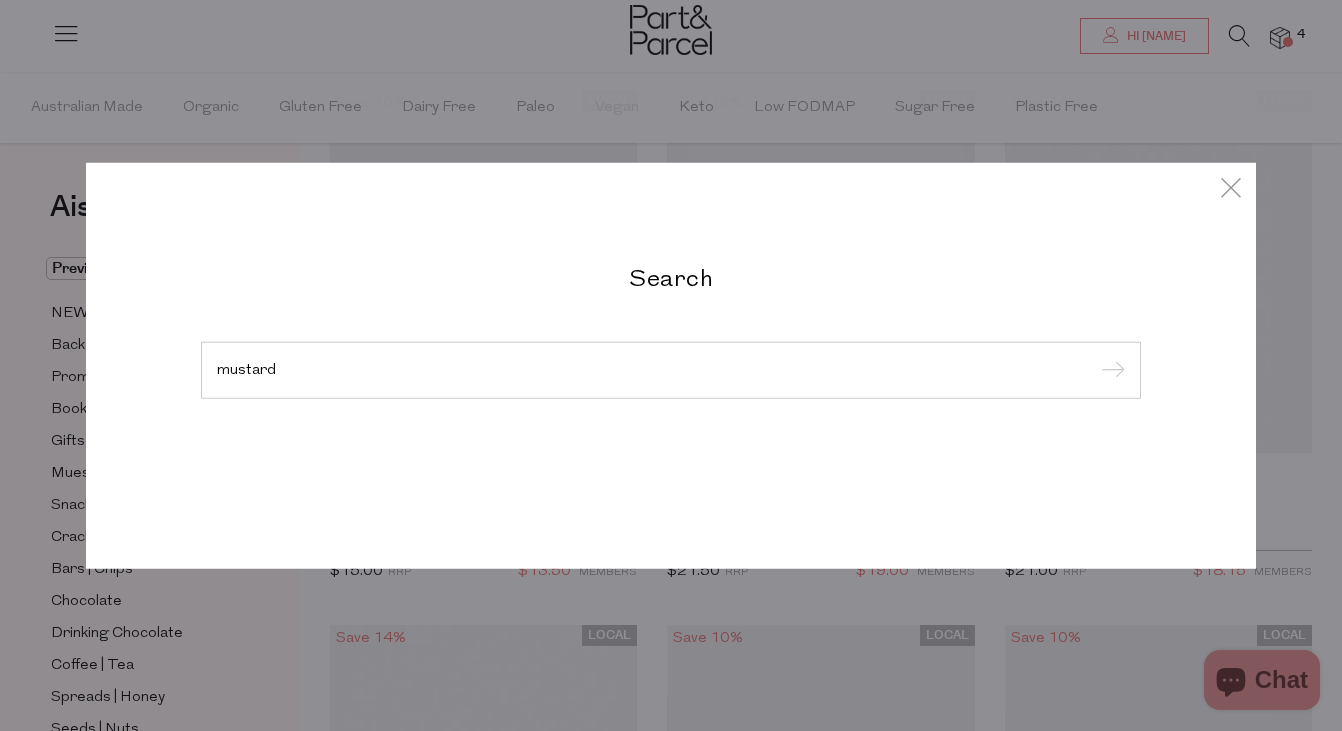 type on "mustard" 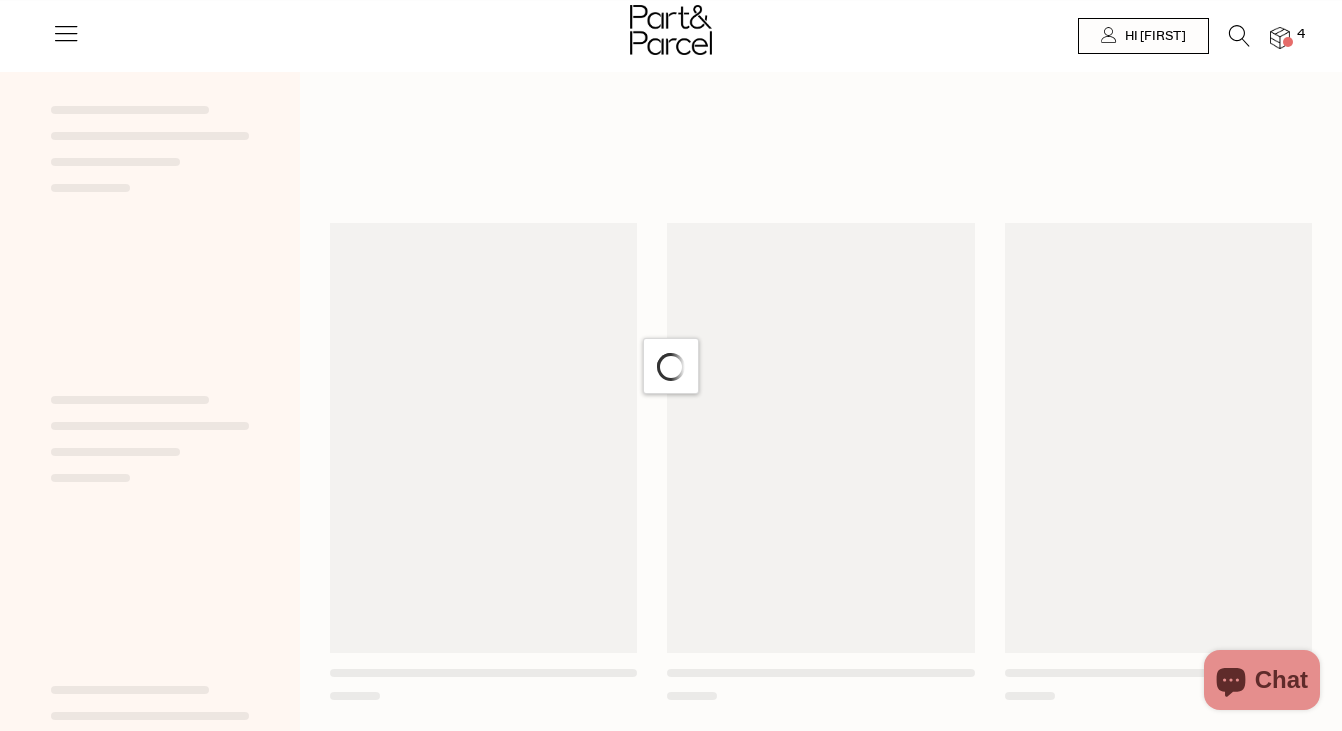 scroll, scrollTop: 0, scrollLeft: 0, axis: both 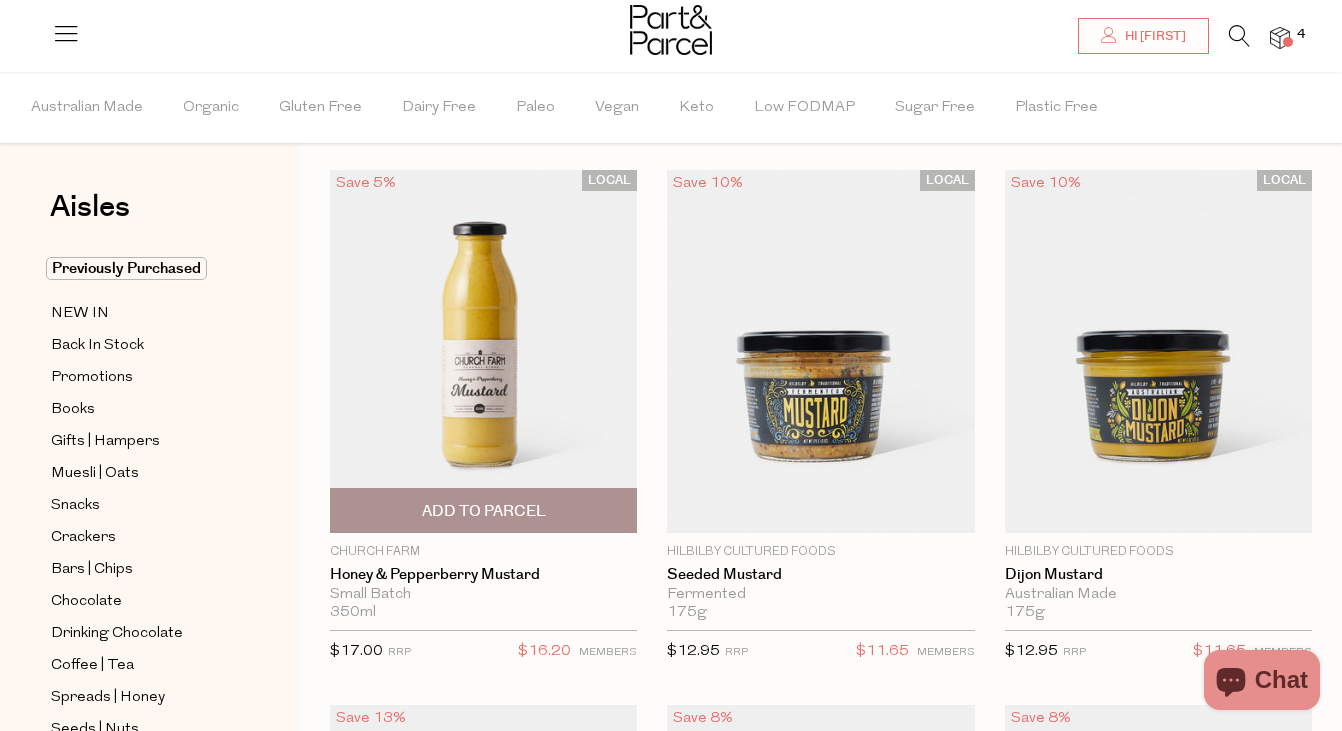 click at bounding box center [483, 351] 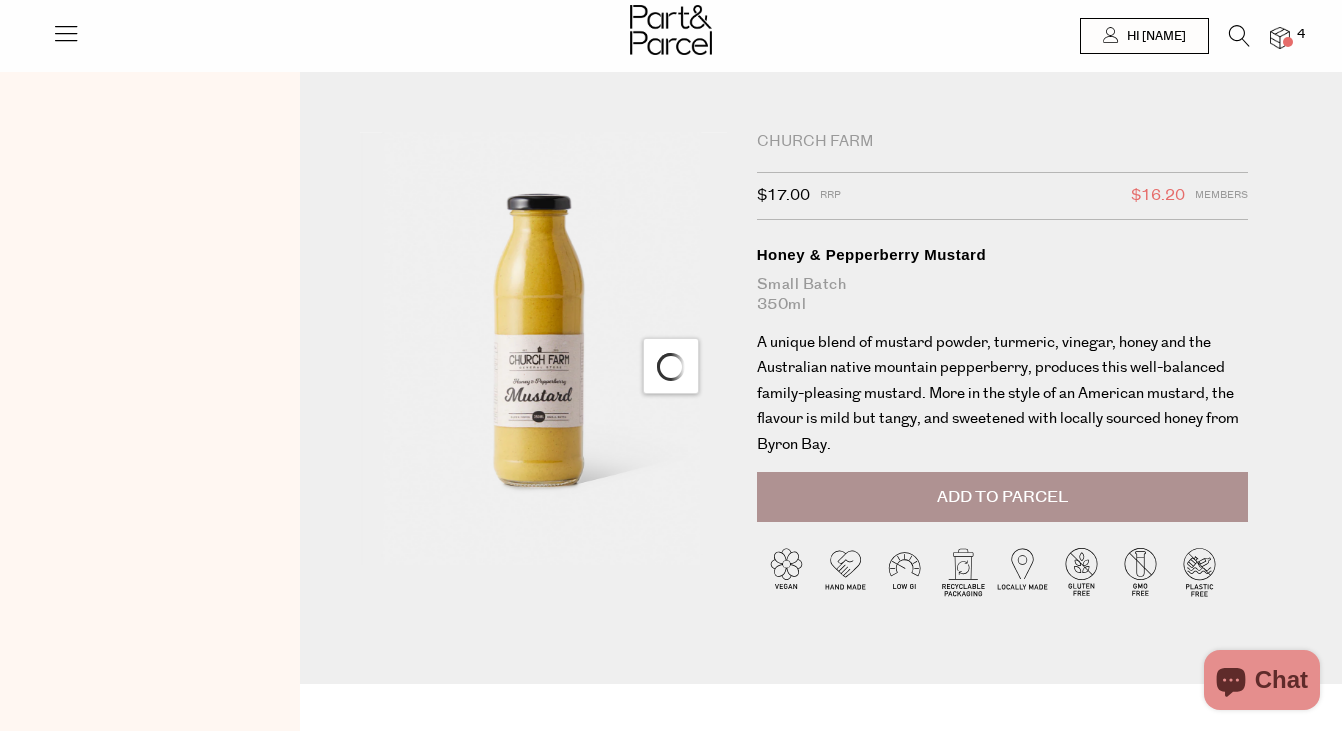 scroll, scrollTop: 0, scrollLeft: 0, axis: both 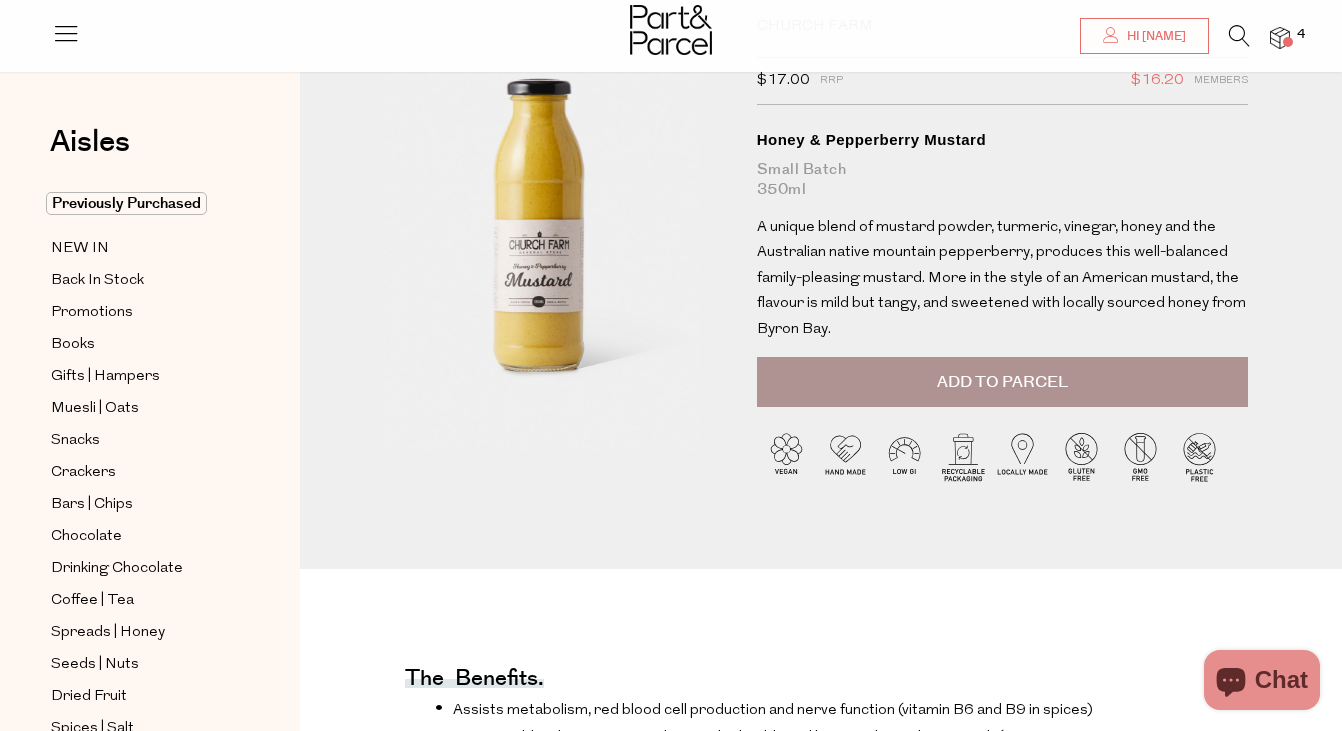 click on "Add to Parcel" at bounding box center [1002, 382] 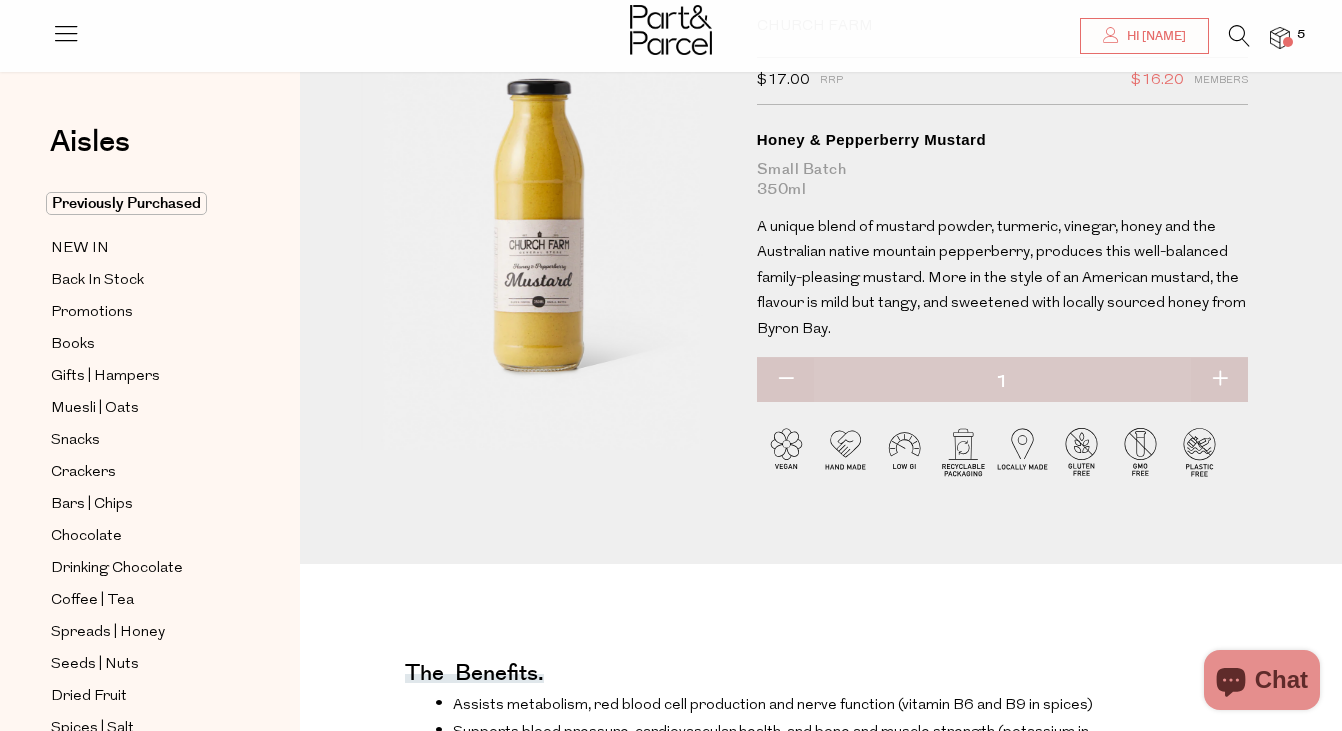 click at bounding box center [1280, 38] 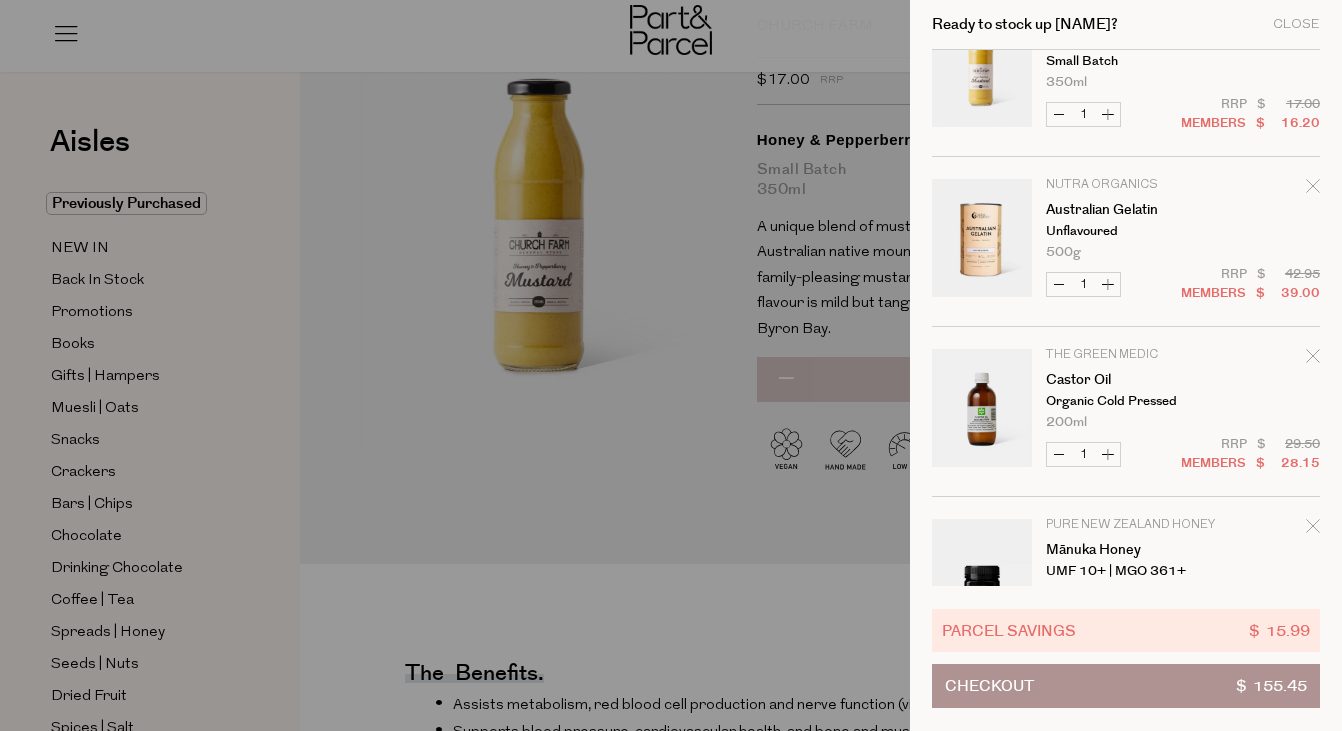 scroll, scrollTop: 0, scrollLeft: 0, axis: both 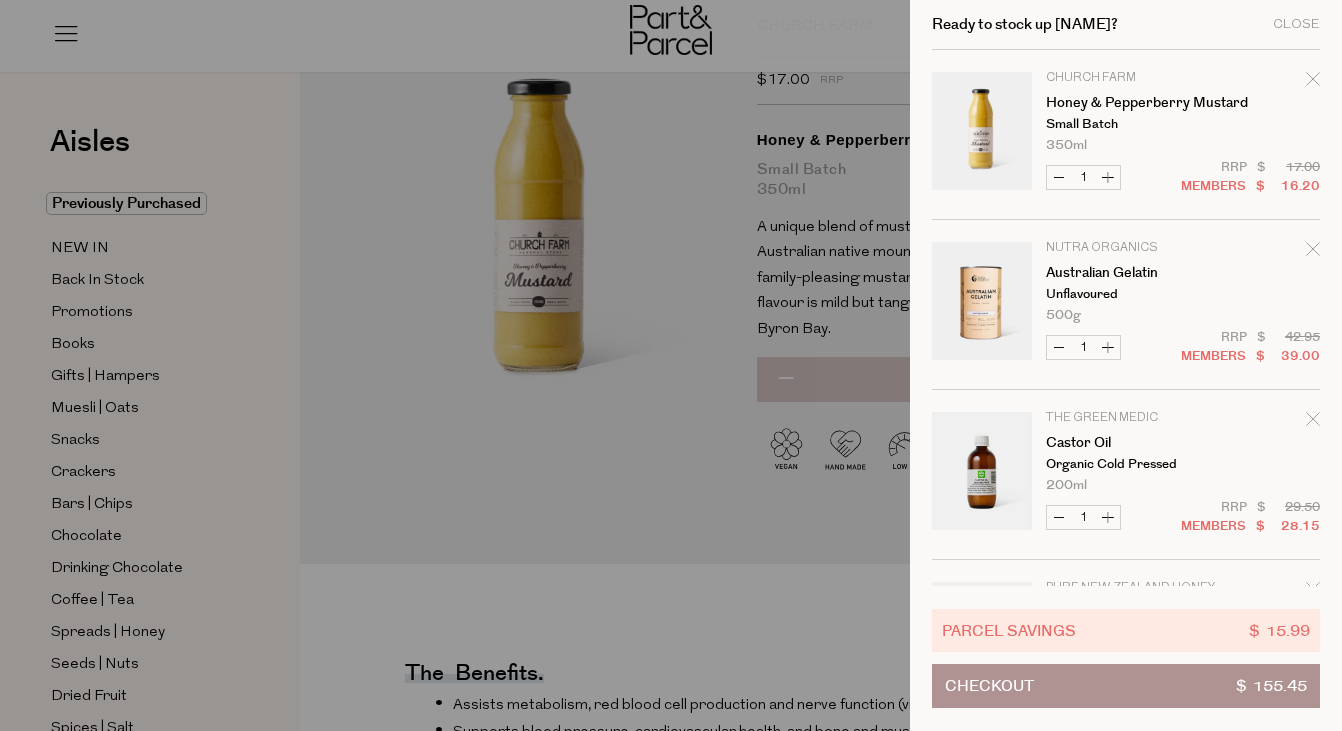 click at bounding box center (671, 365) 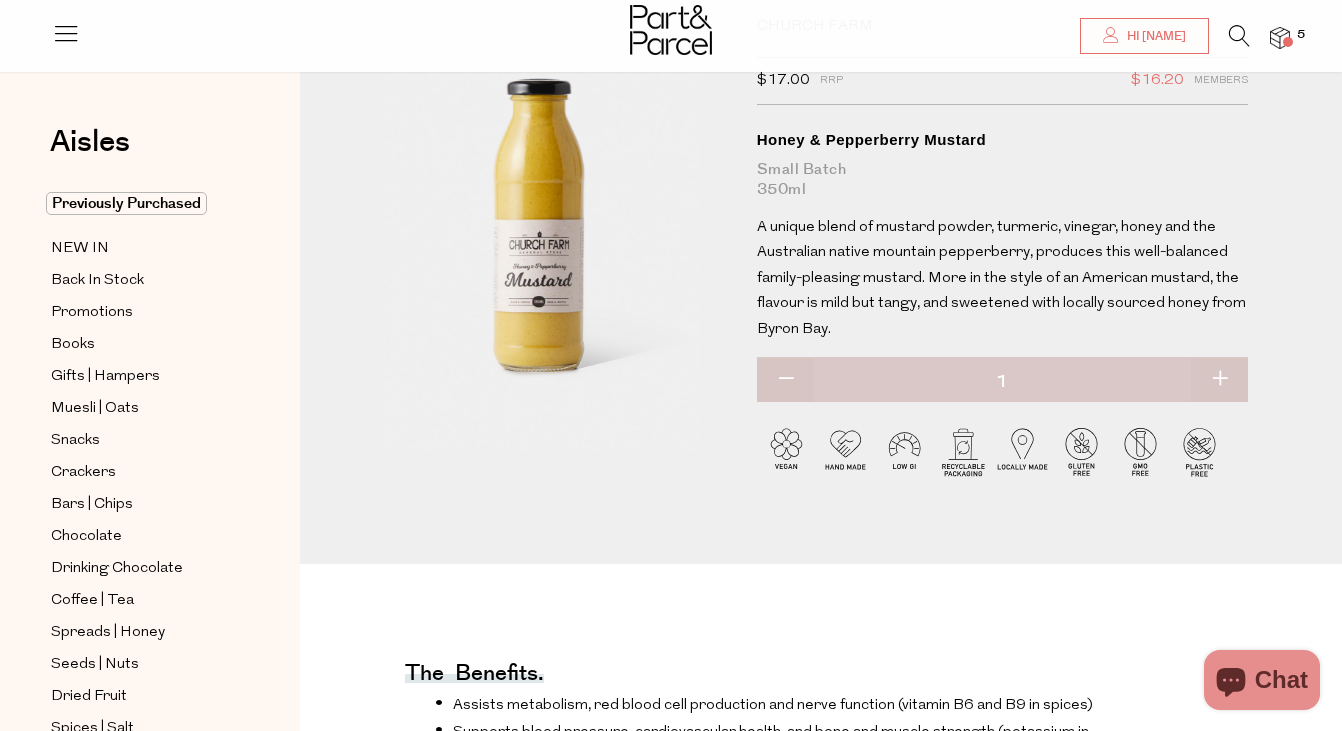 click at bounding box center [1239, 36] 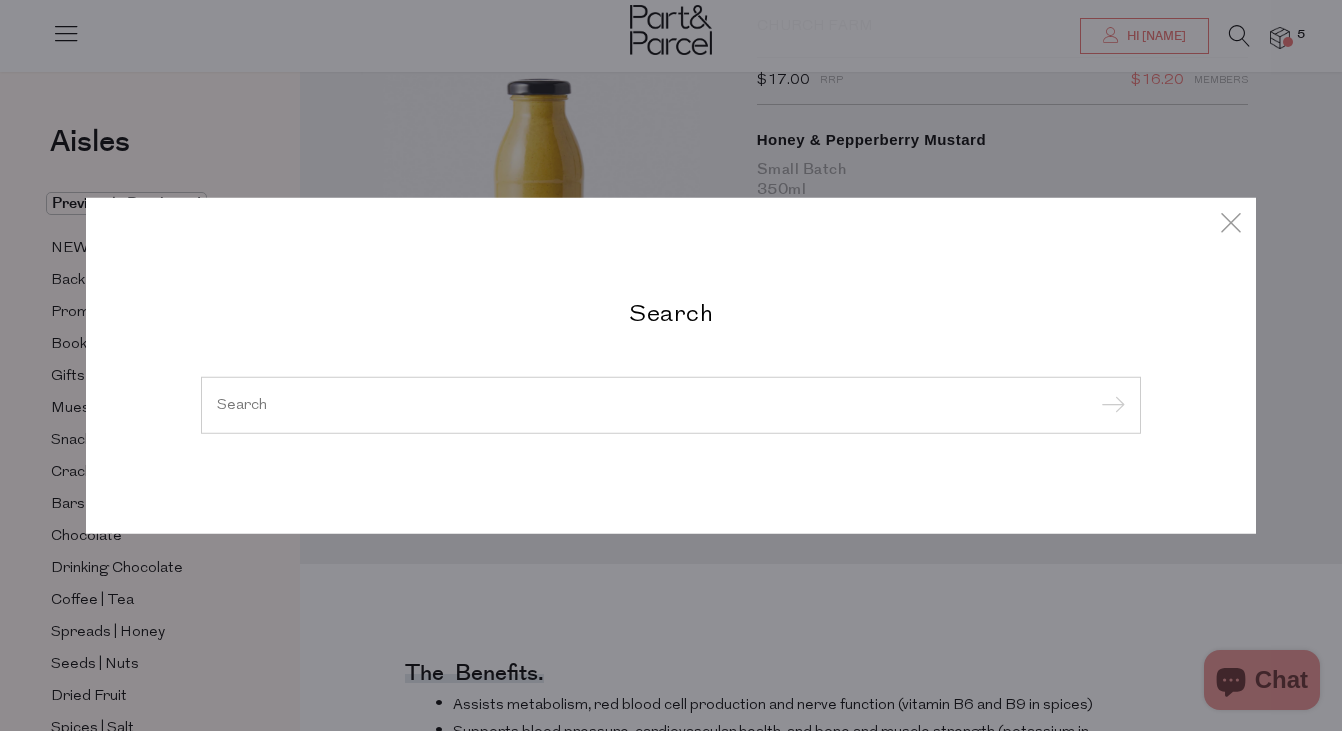 click at bounding box center [671, 404] 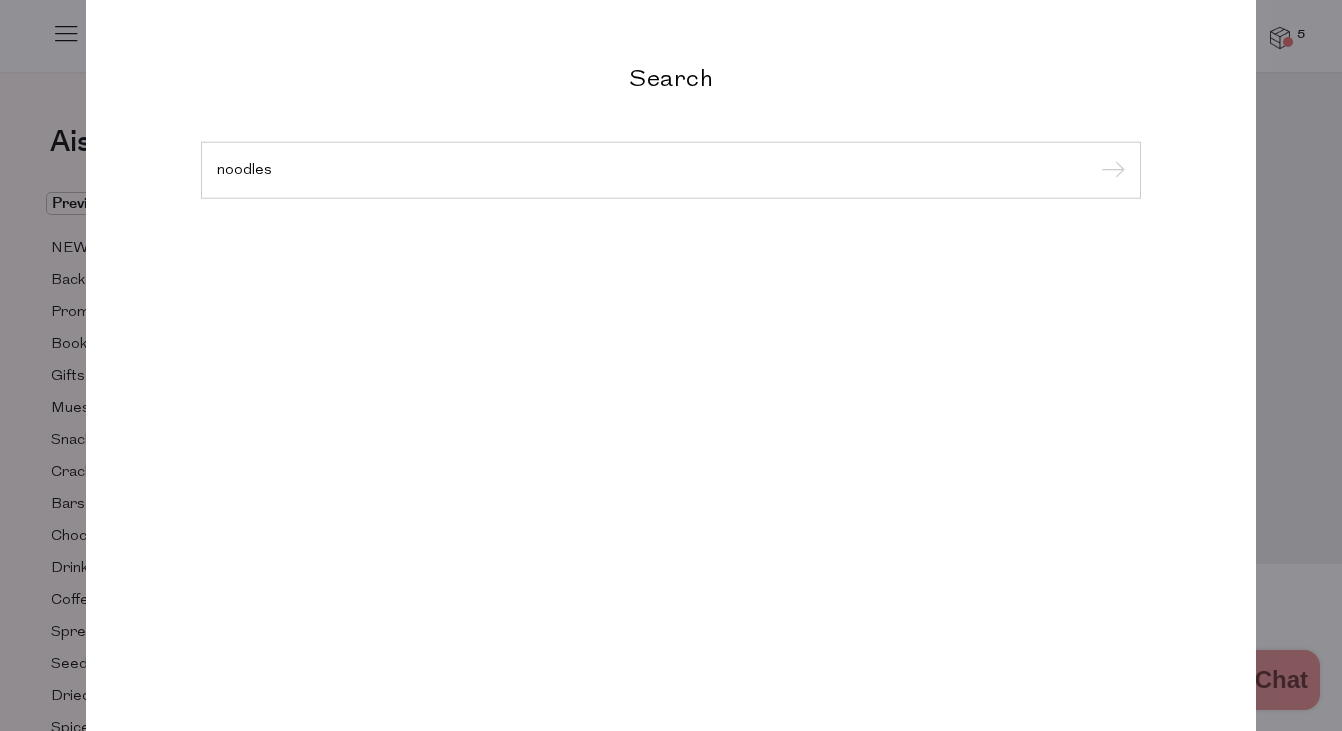 type on "noodles" 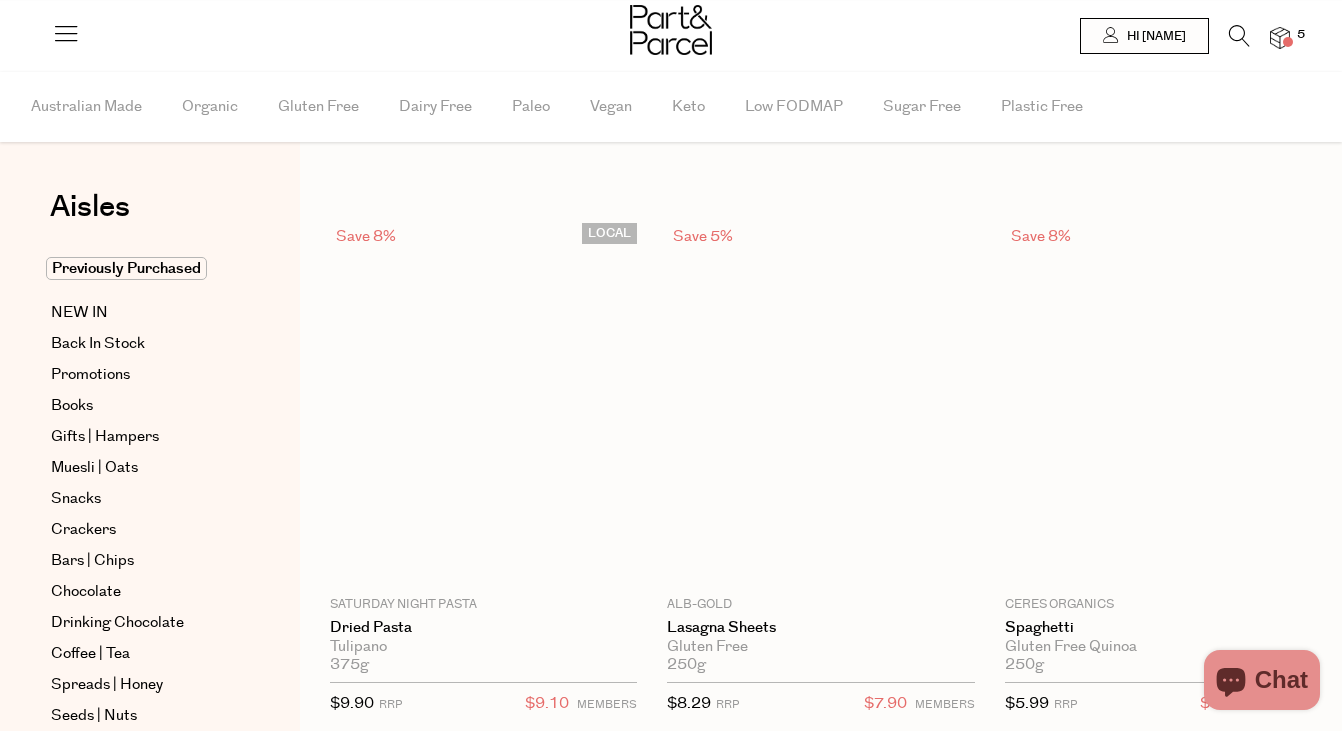 scroll, scrollTop: 0, scrollLeft: 0, axis: both 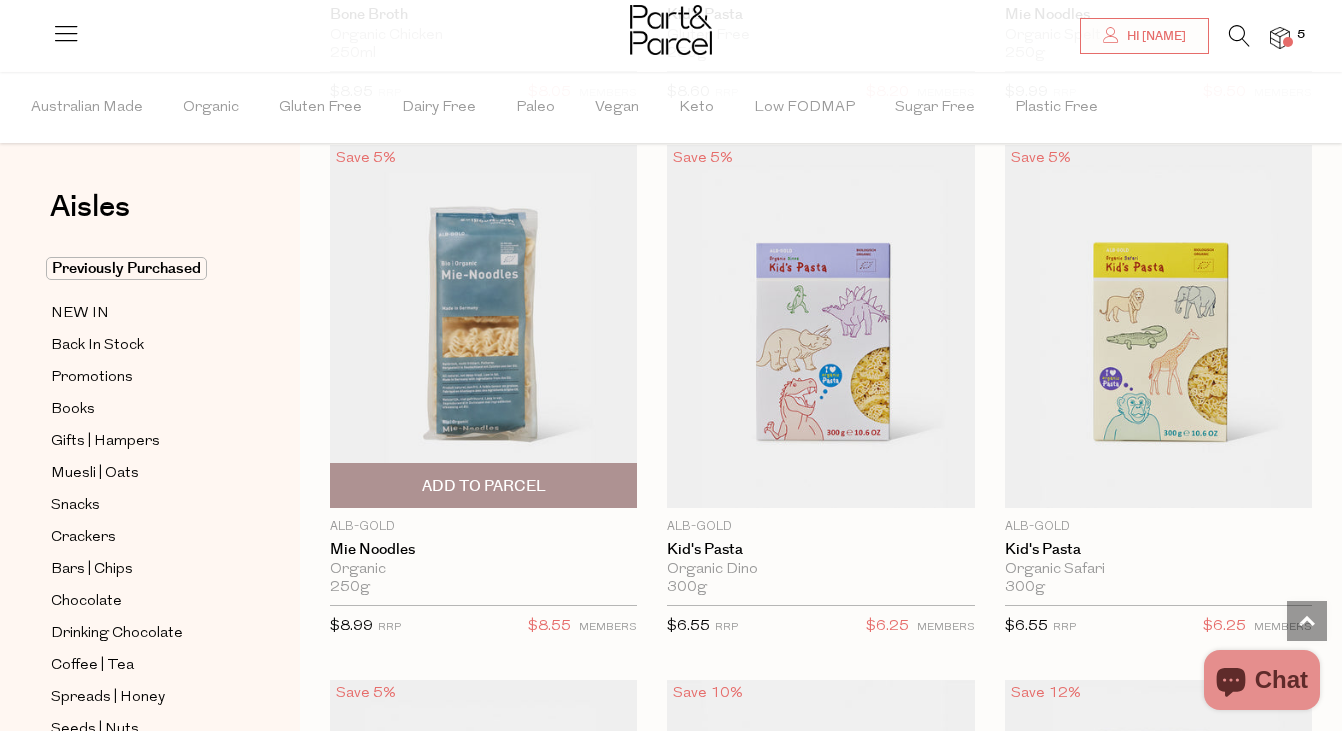 click on "Add To Parcel" at bounding box center (484, 486) 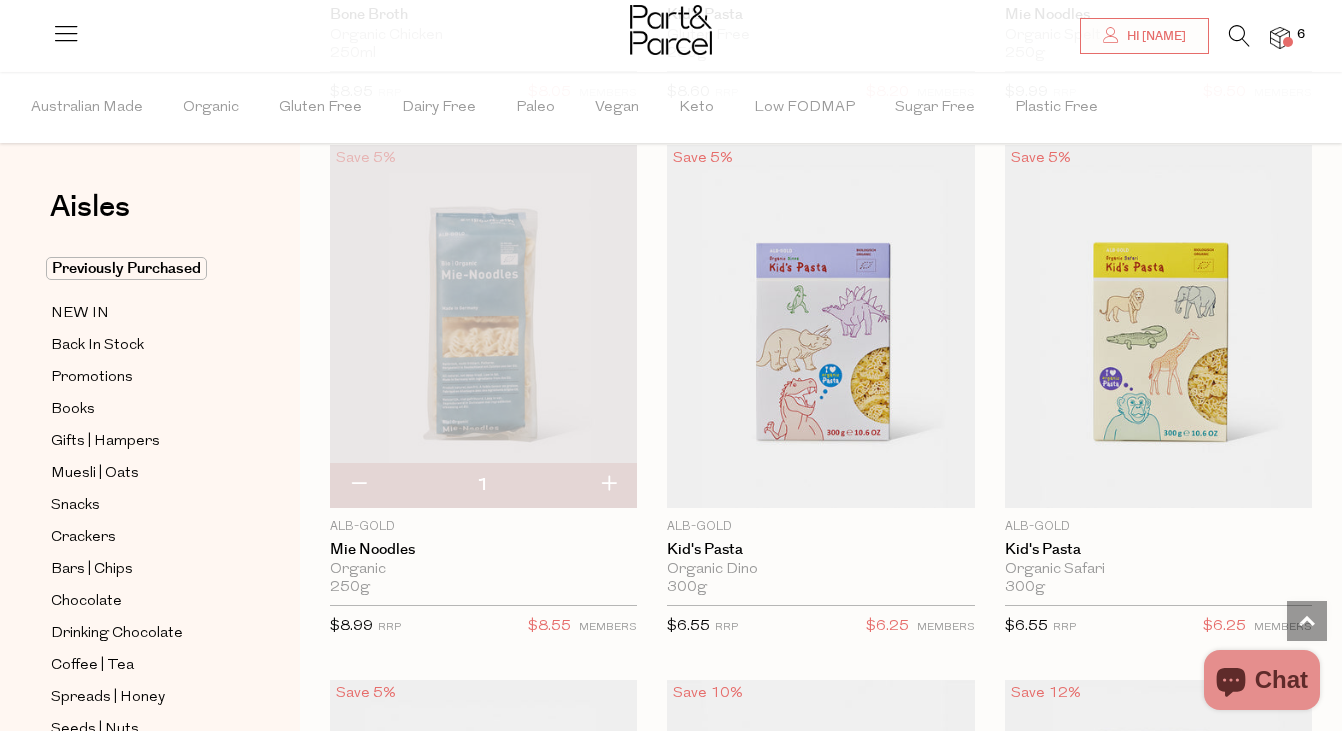 click at bounding box center [608, 485] 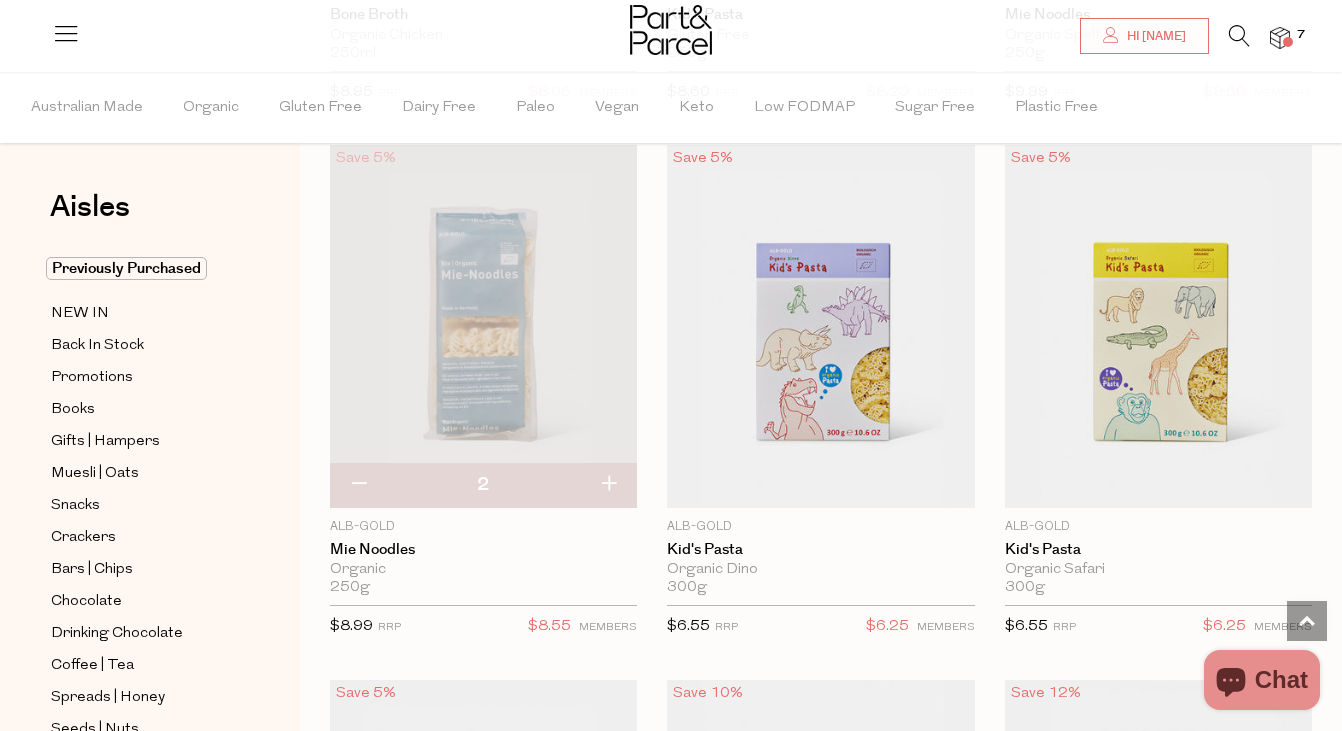 click at bounding box center (608, 485) 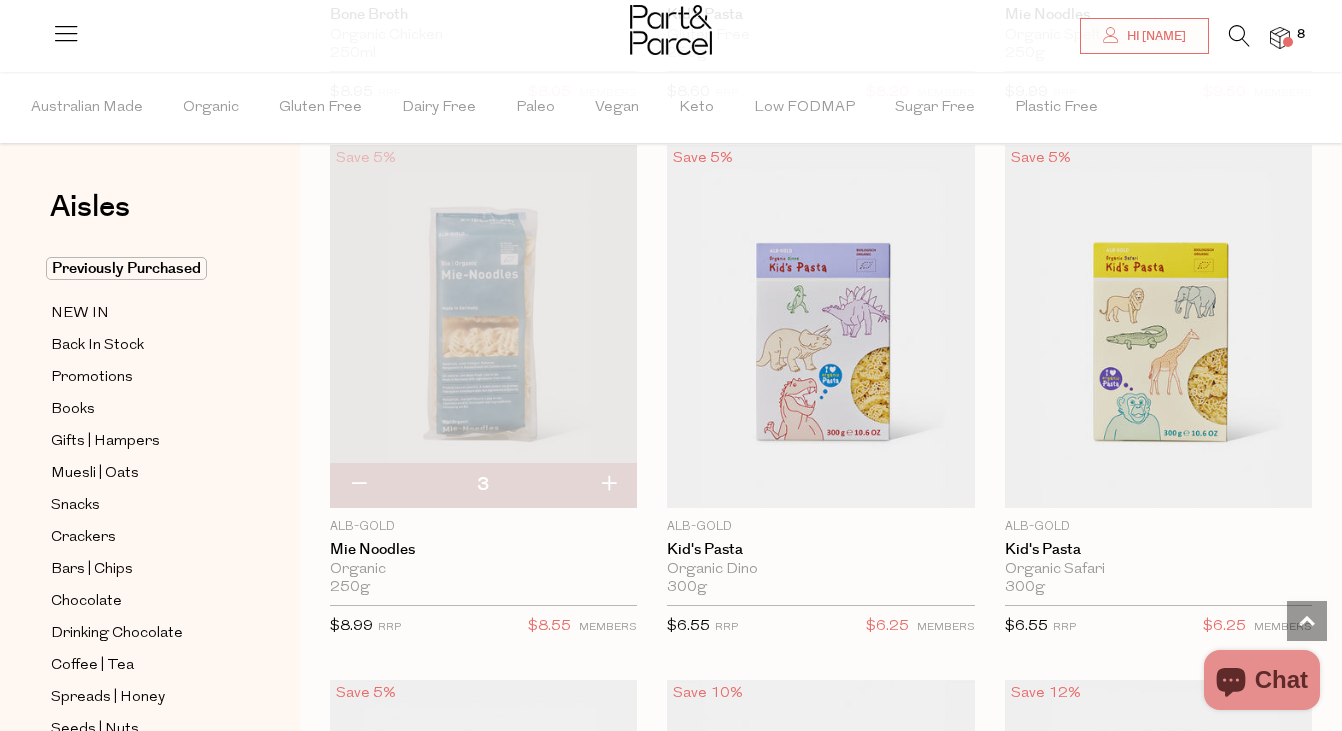 click at bounding box center [608, 485] 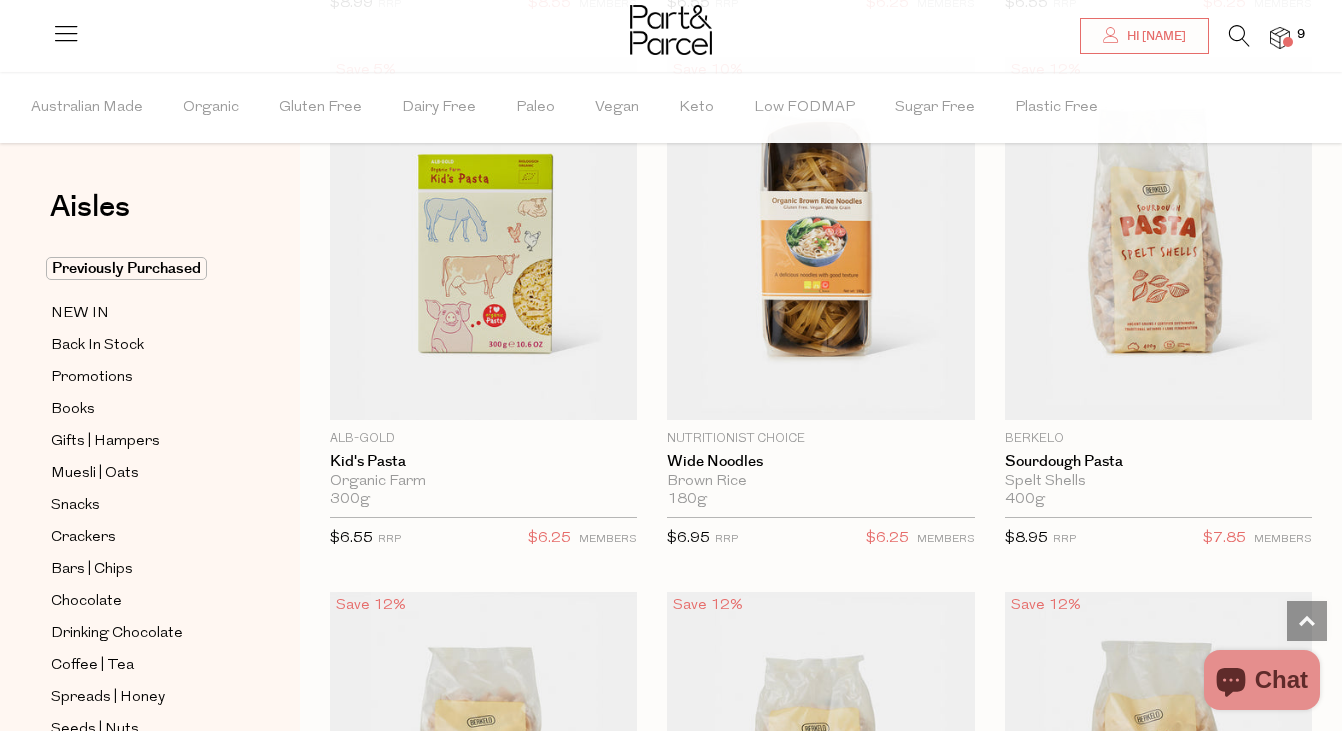 scroll, scrollTop: 2841, scrollLeft: 0, axis: vertical 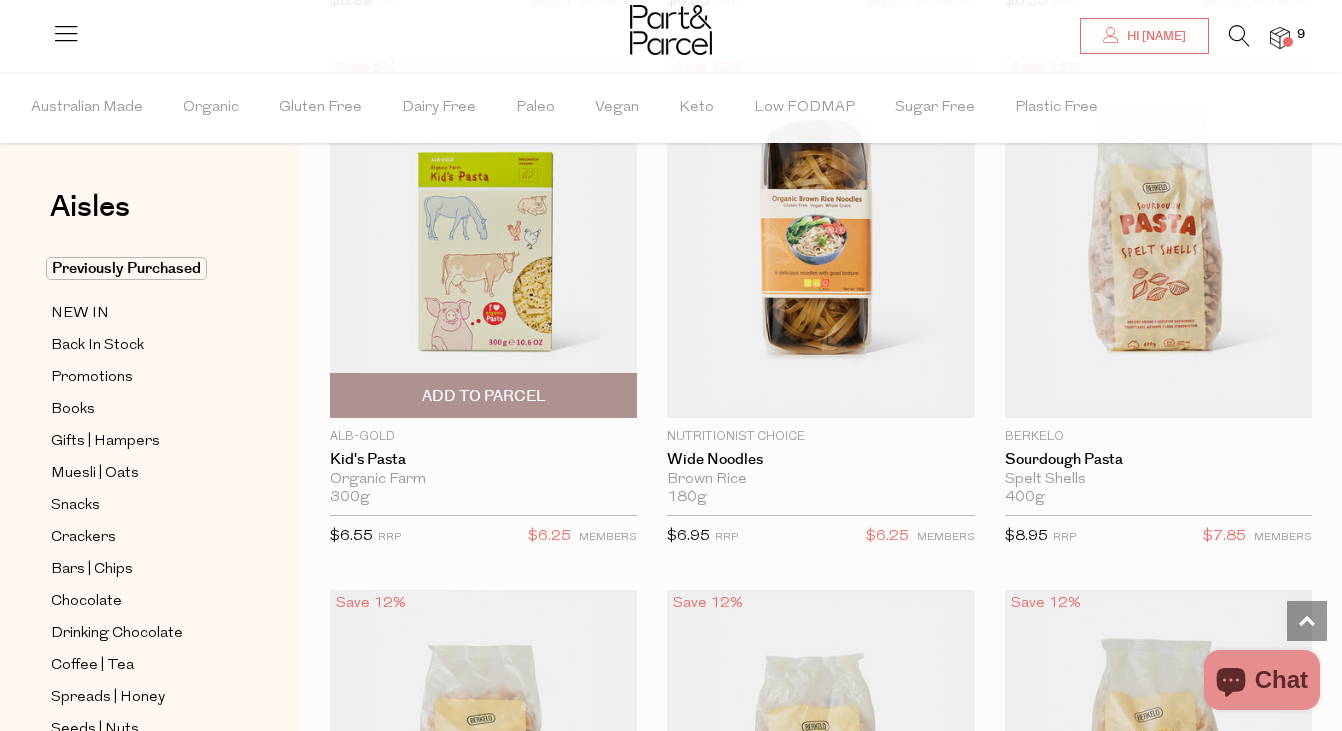 click on "Add To Parcel" at bounding box center [483, 395] 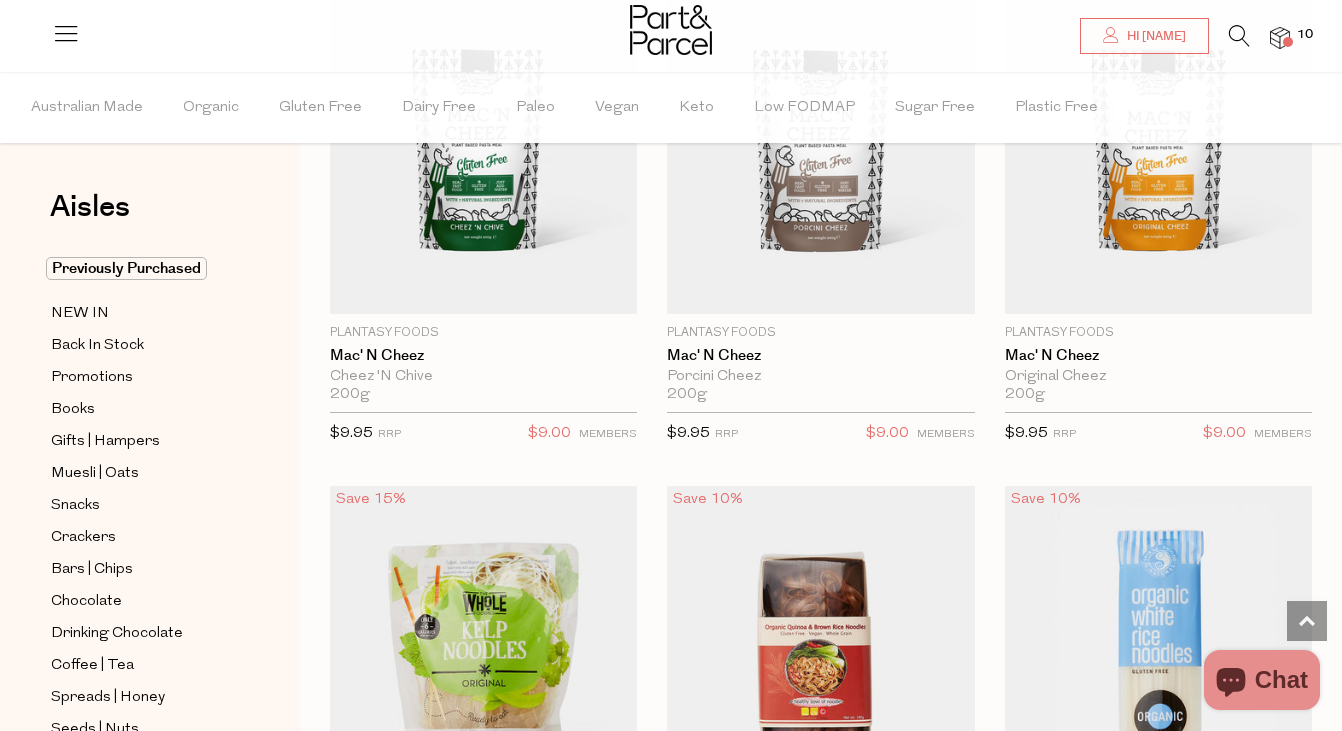 scroll, scrollTop: 5743, scrollLeft: 0, axis: vertical 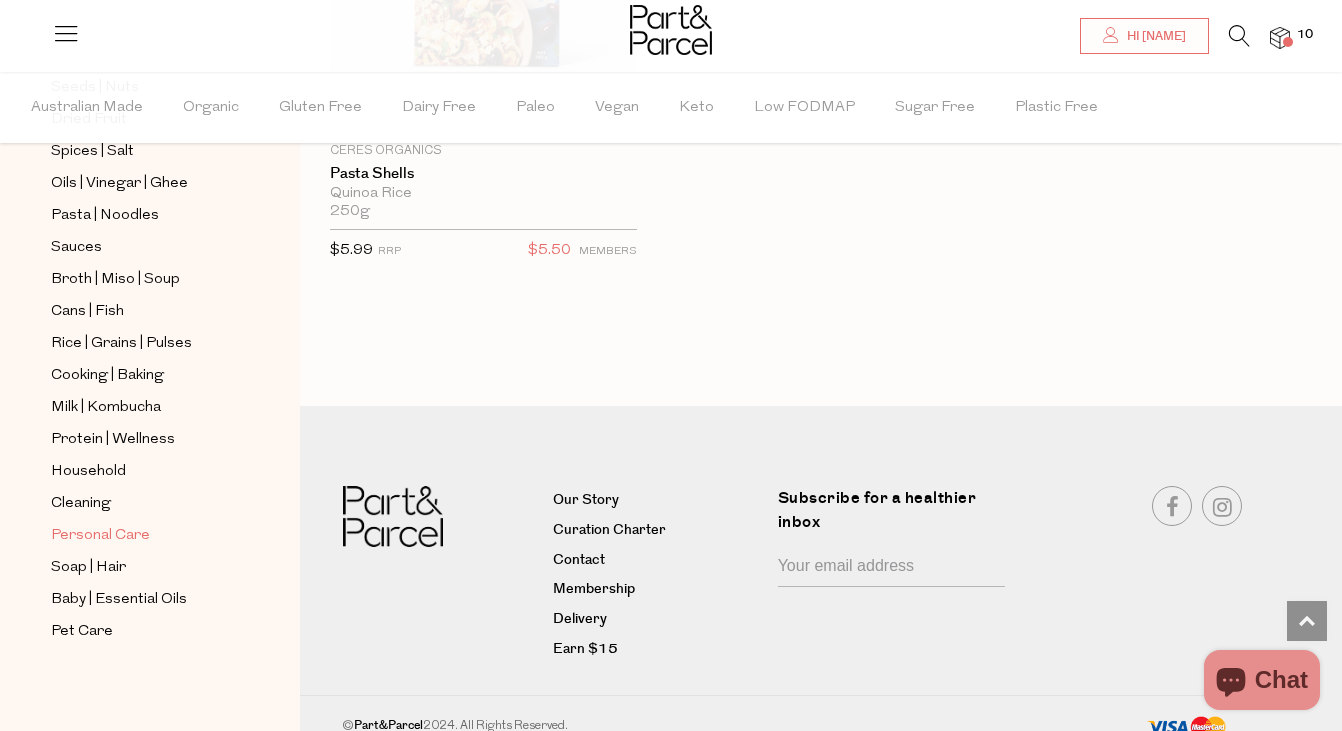 click on "Personal Care" at bounding box center (100, 536) 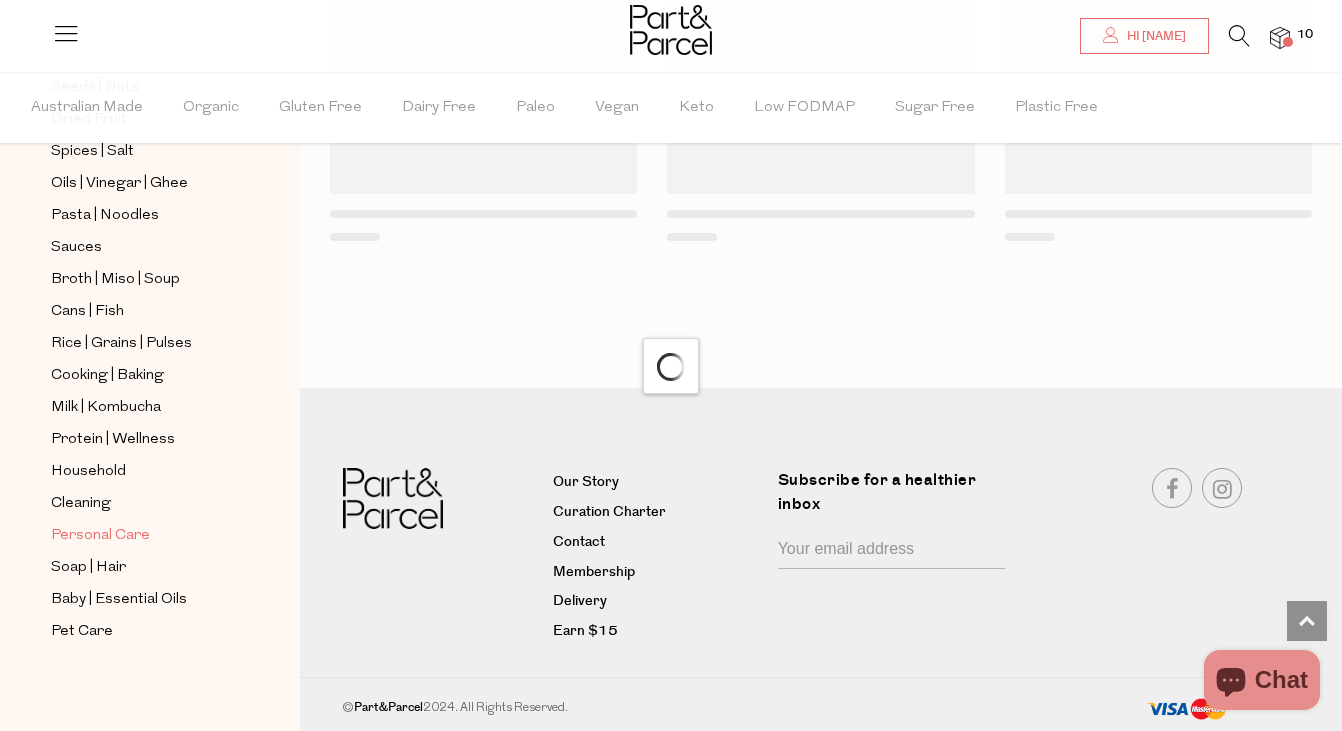 scroll, scrollTop: 2545, scrollLeft: 0, axis: vertical 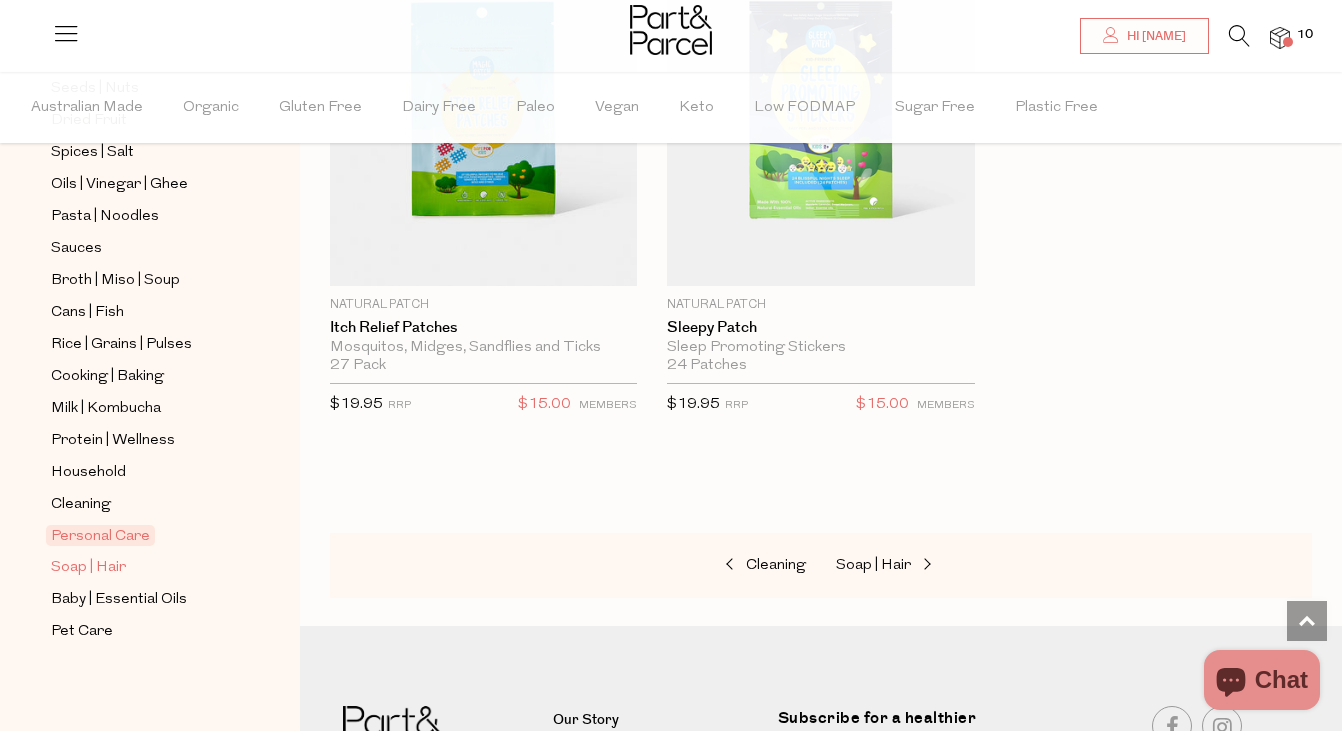 click on "Soap | Hair" at bounding box center [88, 568] 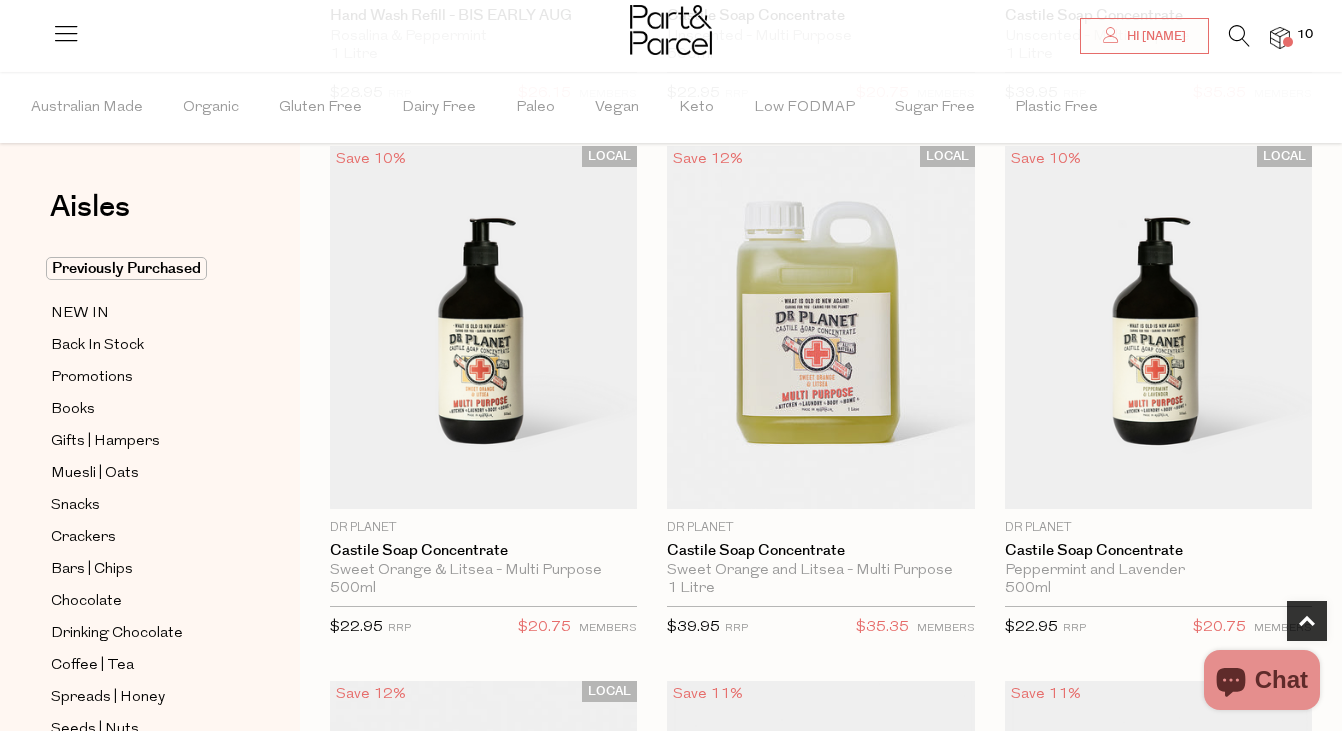 scroll, scrollTop: 1182, scrollLeft: 0, axis: vertical 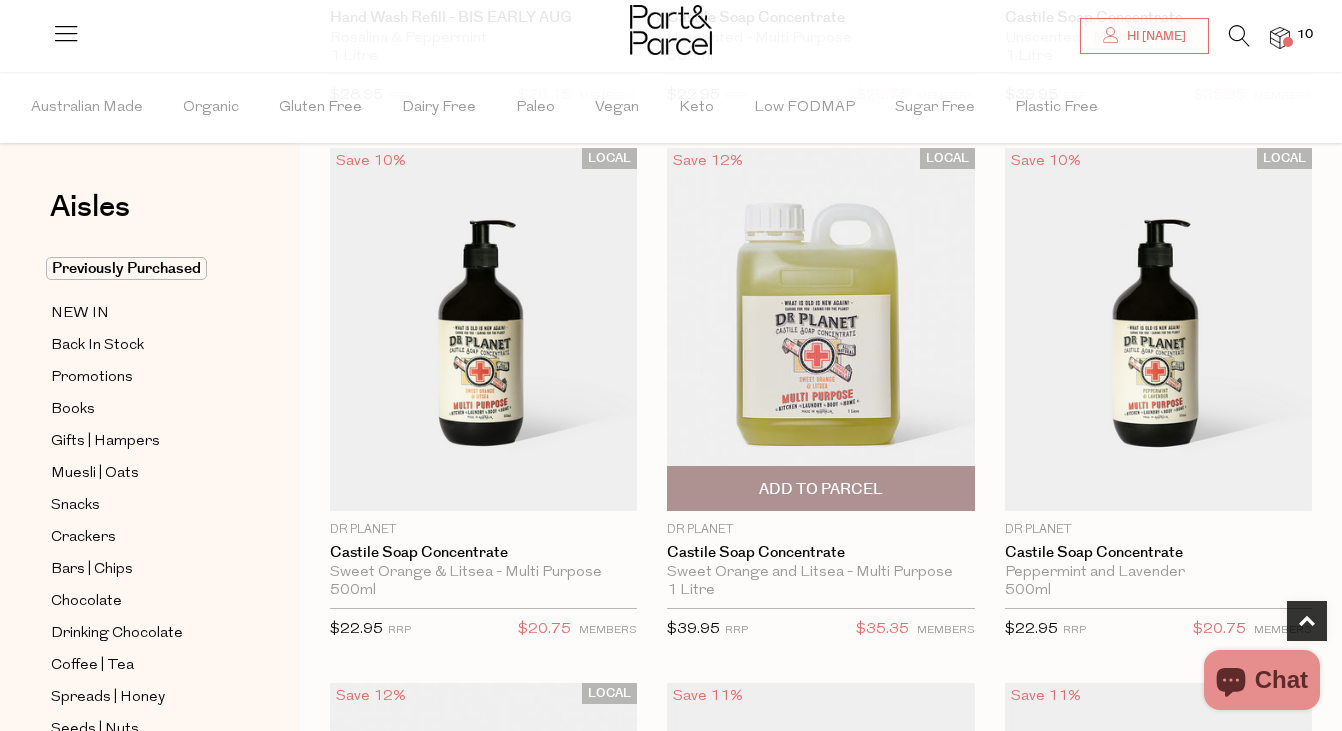 click at bounding box center (820, 329) 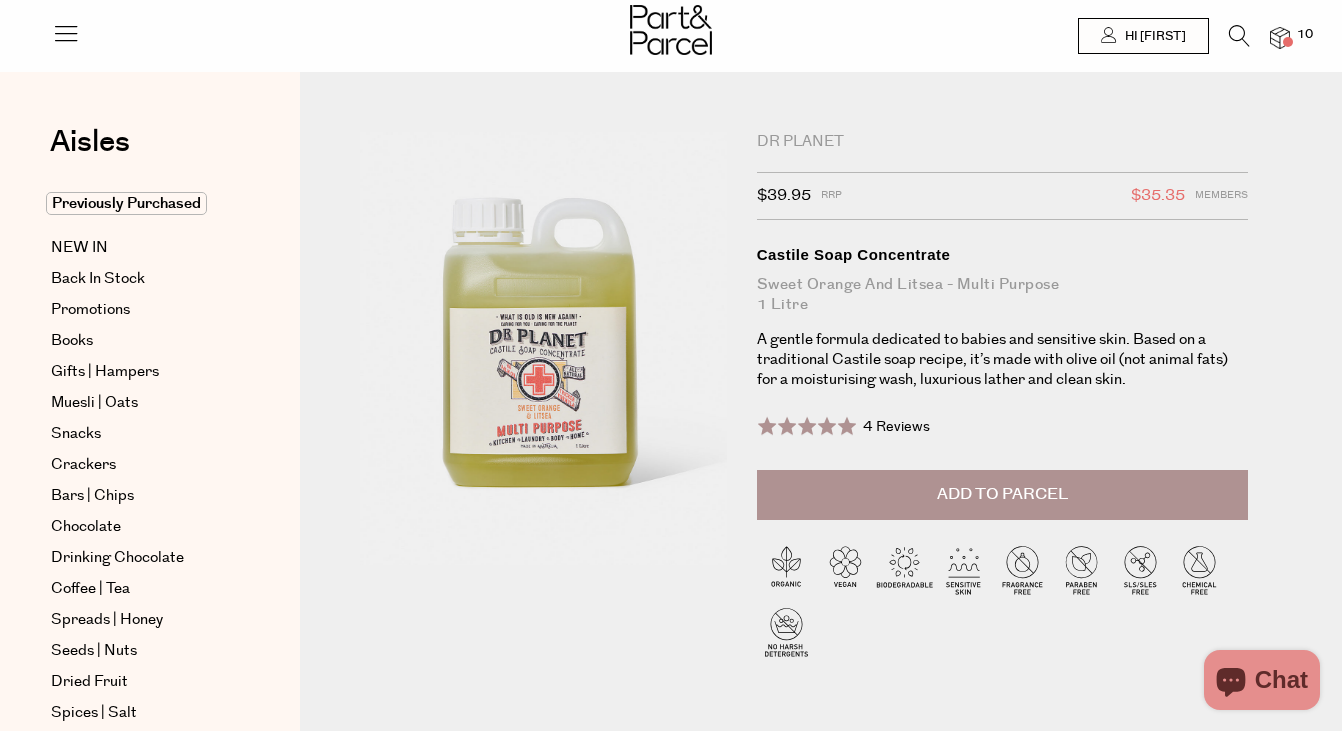 scroll, scrollTop: 0, scrollLeft: 0, axis: both 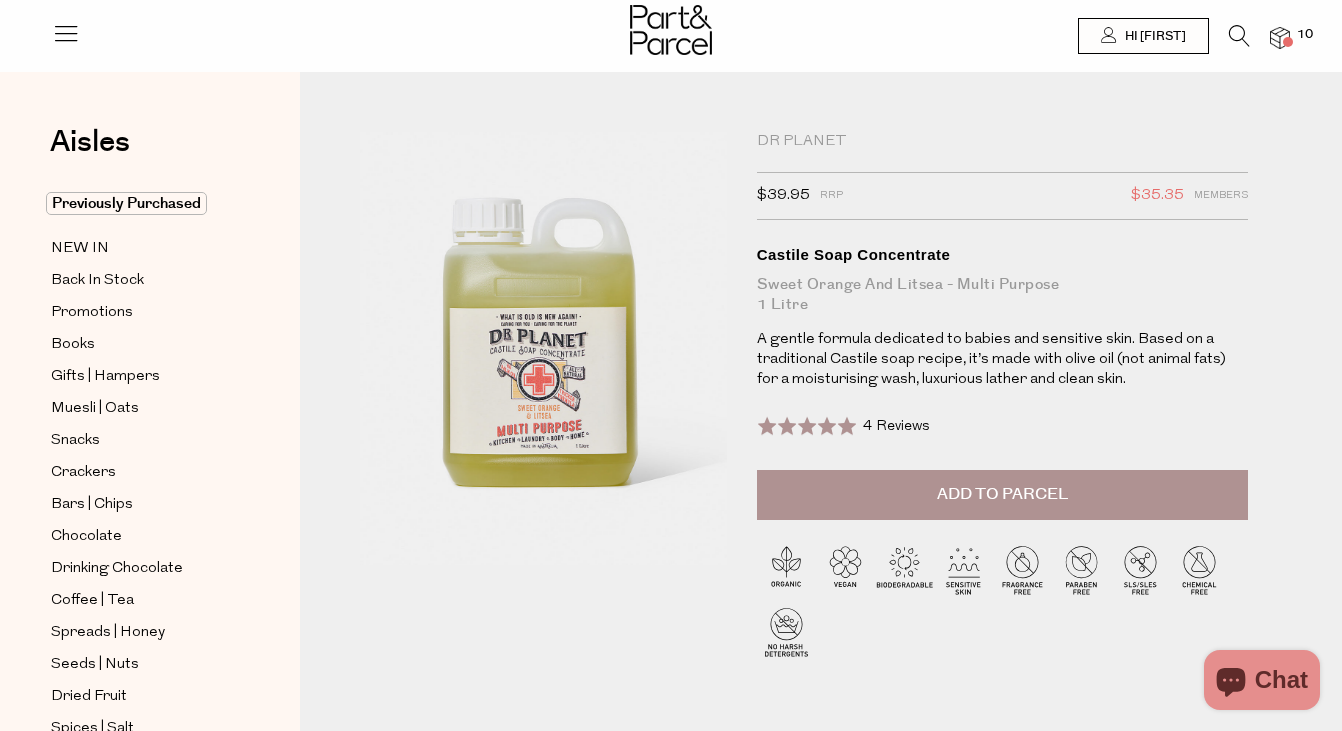 click on "Add to Parcel" at bounding box center (1002, 495) 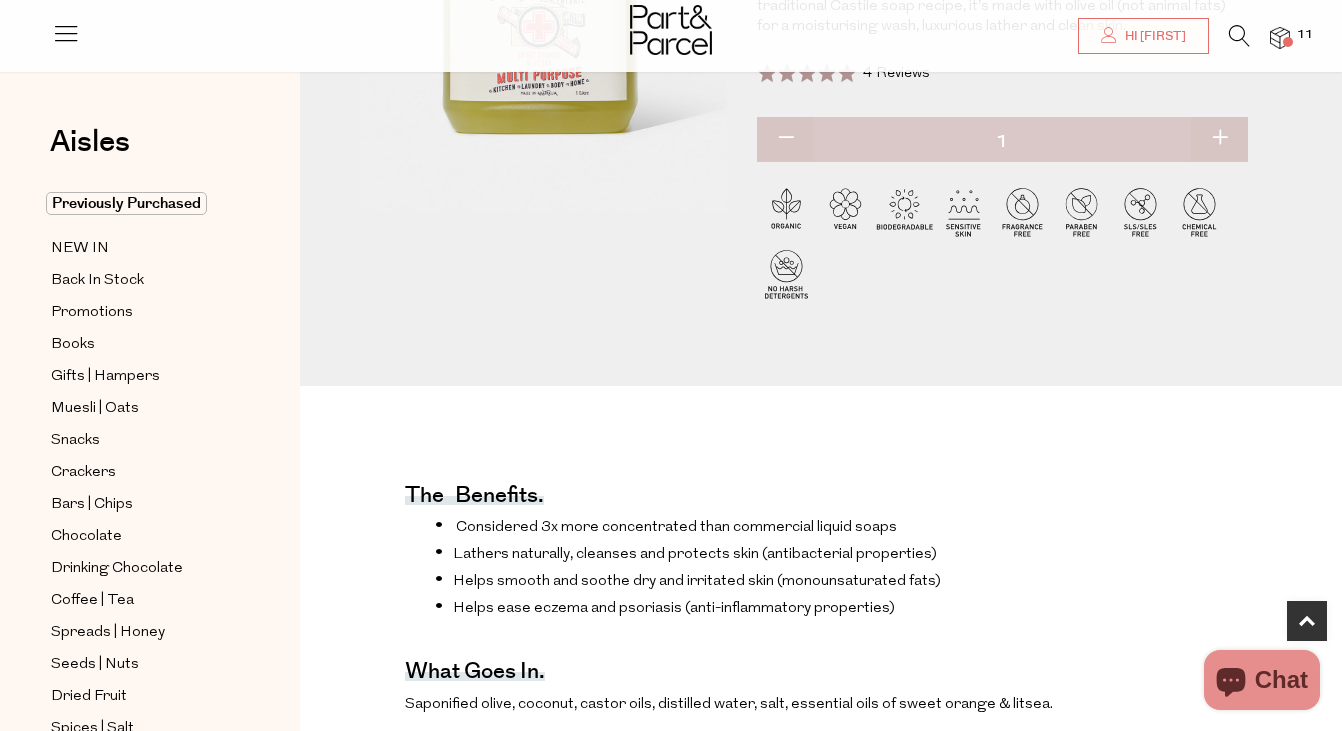 scroll, scrollTop: 0, scrollLeft: 0, axis: both 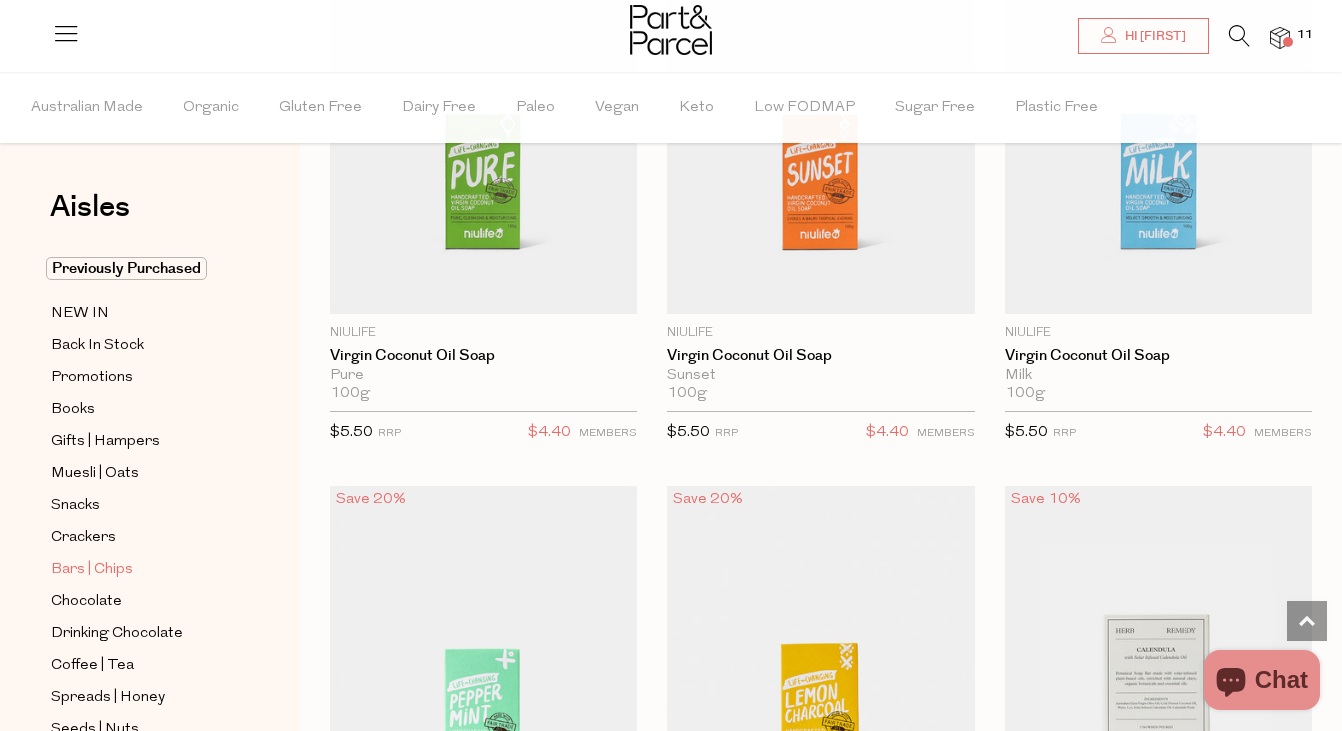 click on "Bars | Chips" at bounding box center (92, 570) 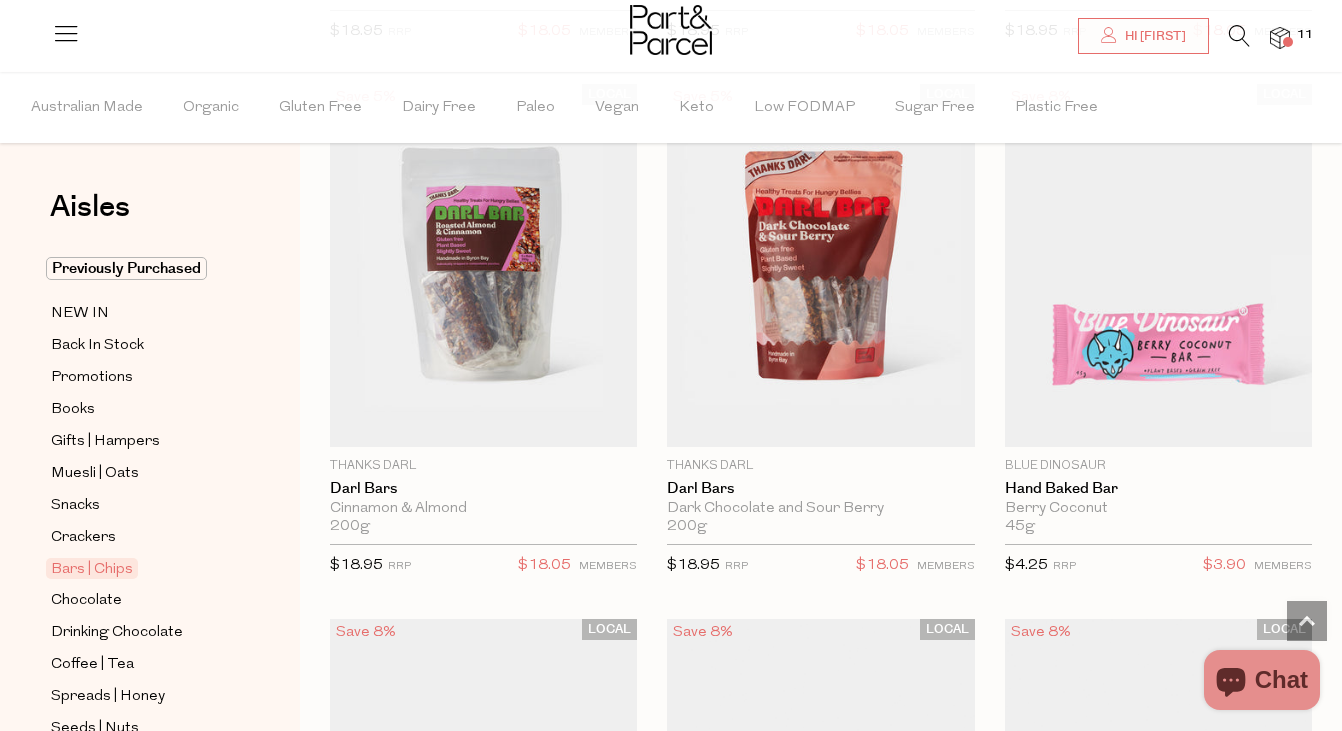 scroll, scrollTop: 4993, scrollLeft: 0, axis: vertical 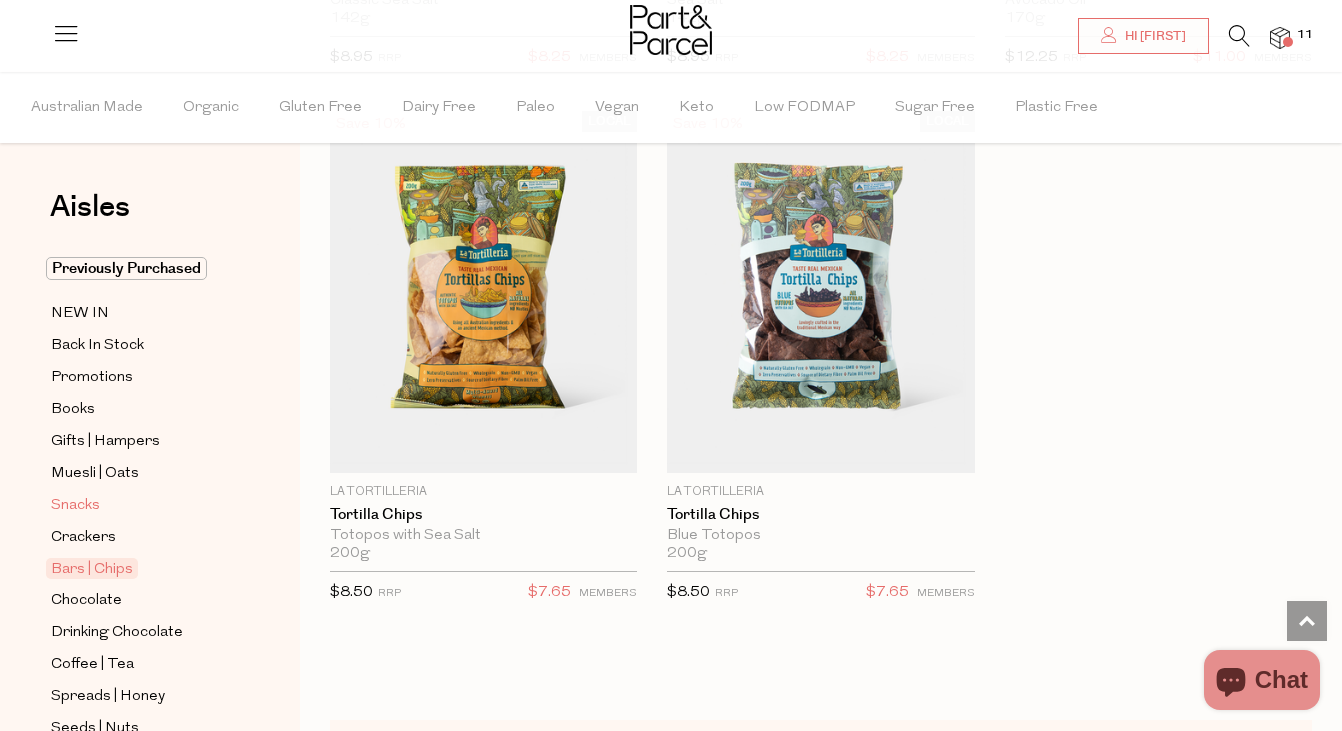 click on "Snacks" at bounding box center (75, 506) 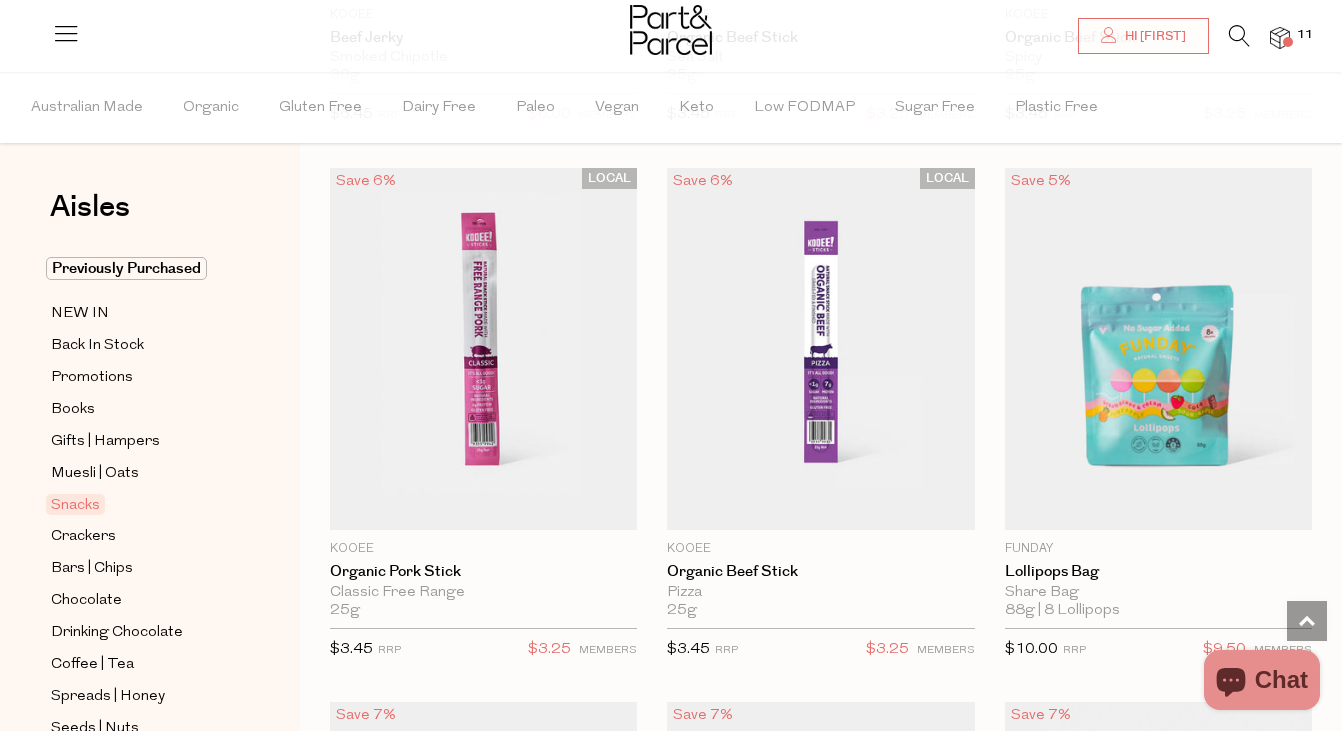 scroll, scrollTop: 1703, scrollLeft: 0, axis: vertical 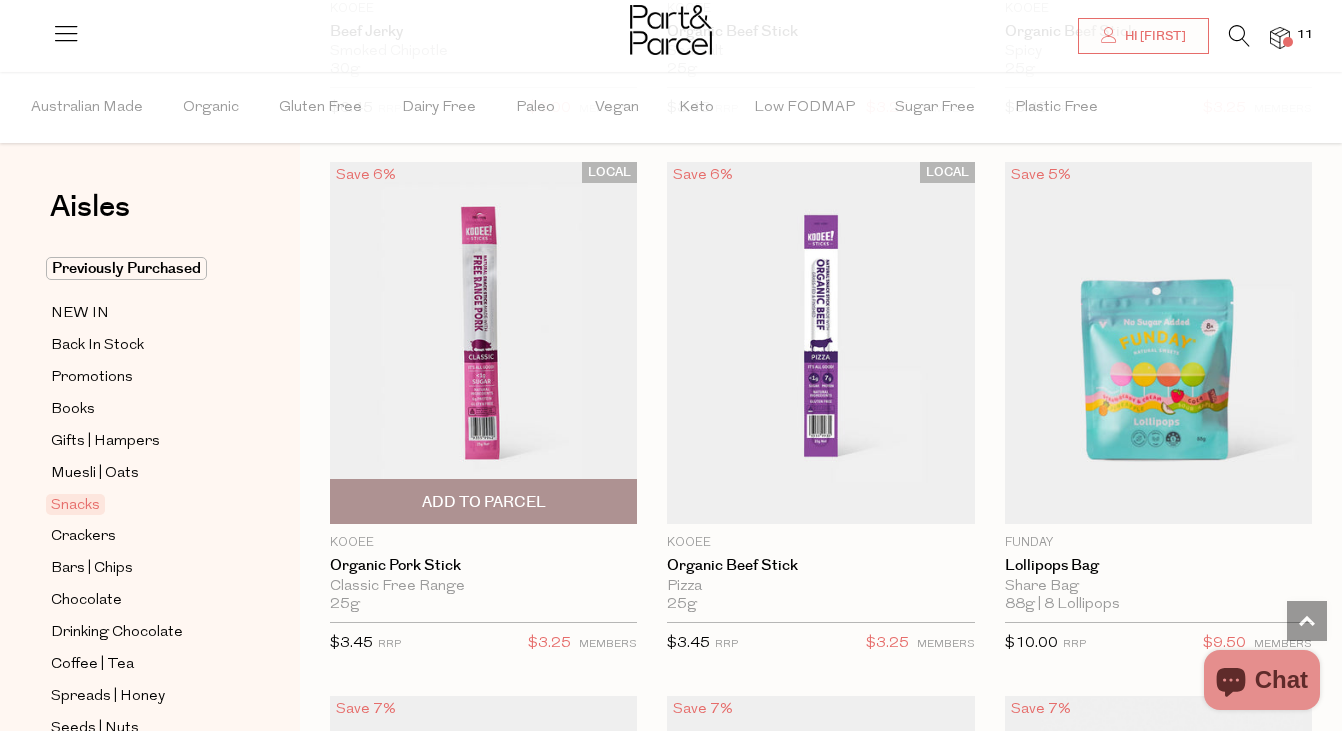 click on "Add To Parcel" at bounding box center (483, 501) 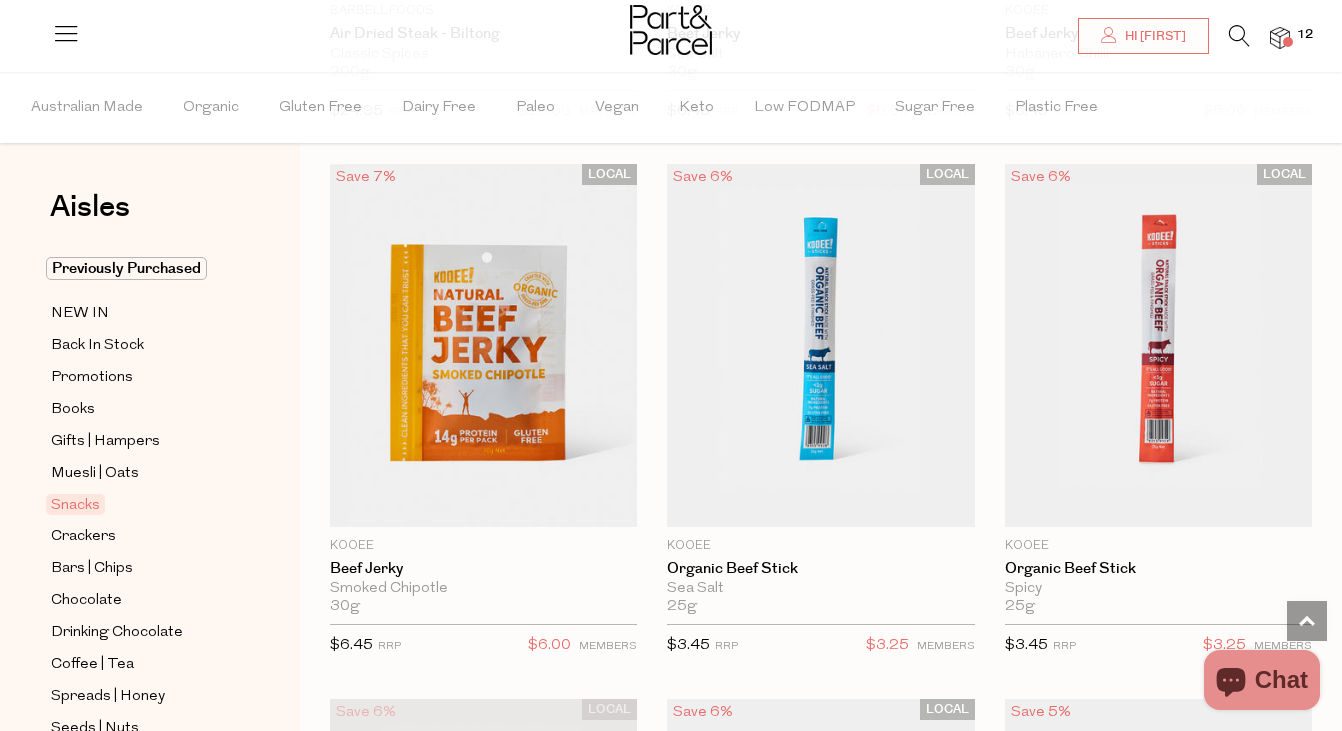 scroll, scrollTop: 1156, scrollLeft: 0, axis: vertical 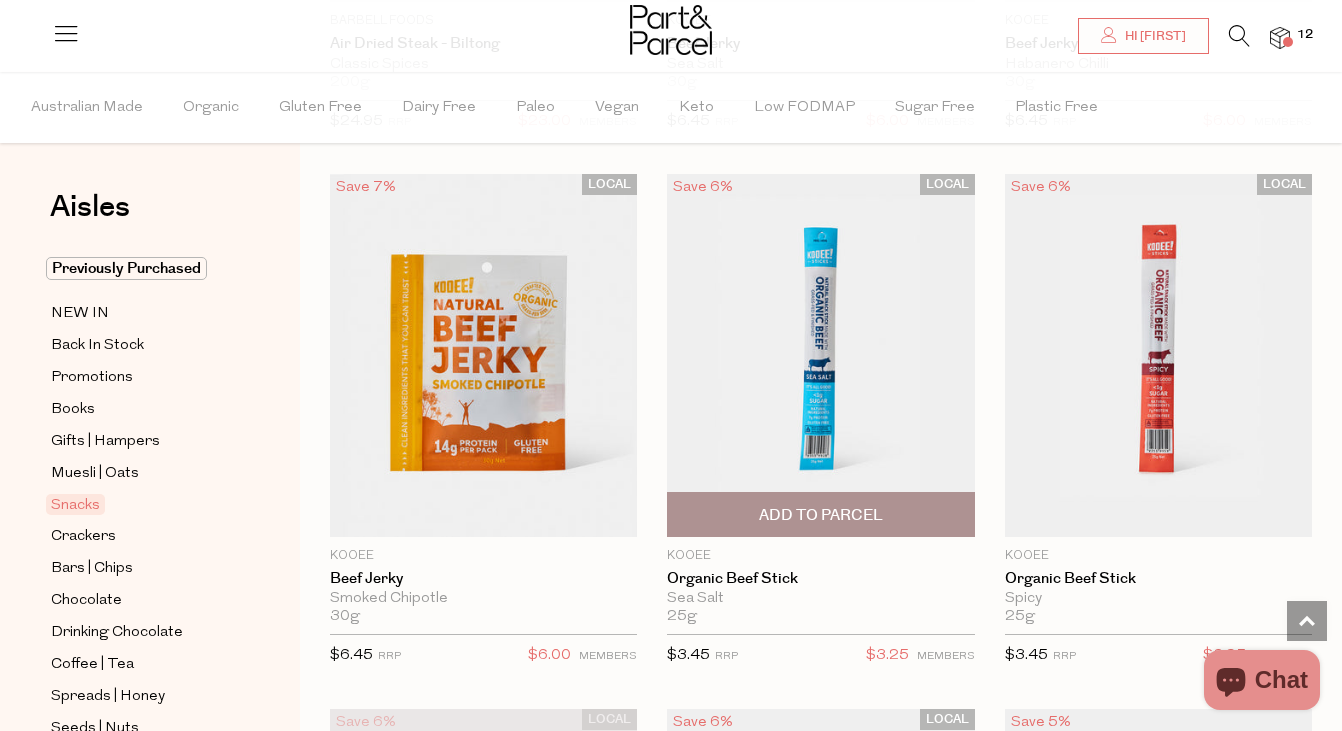click on "Add To Parcel" at bounding box center (820, 514) 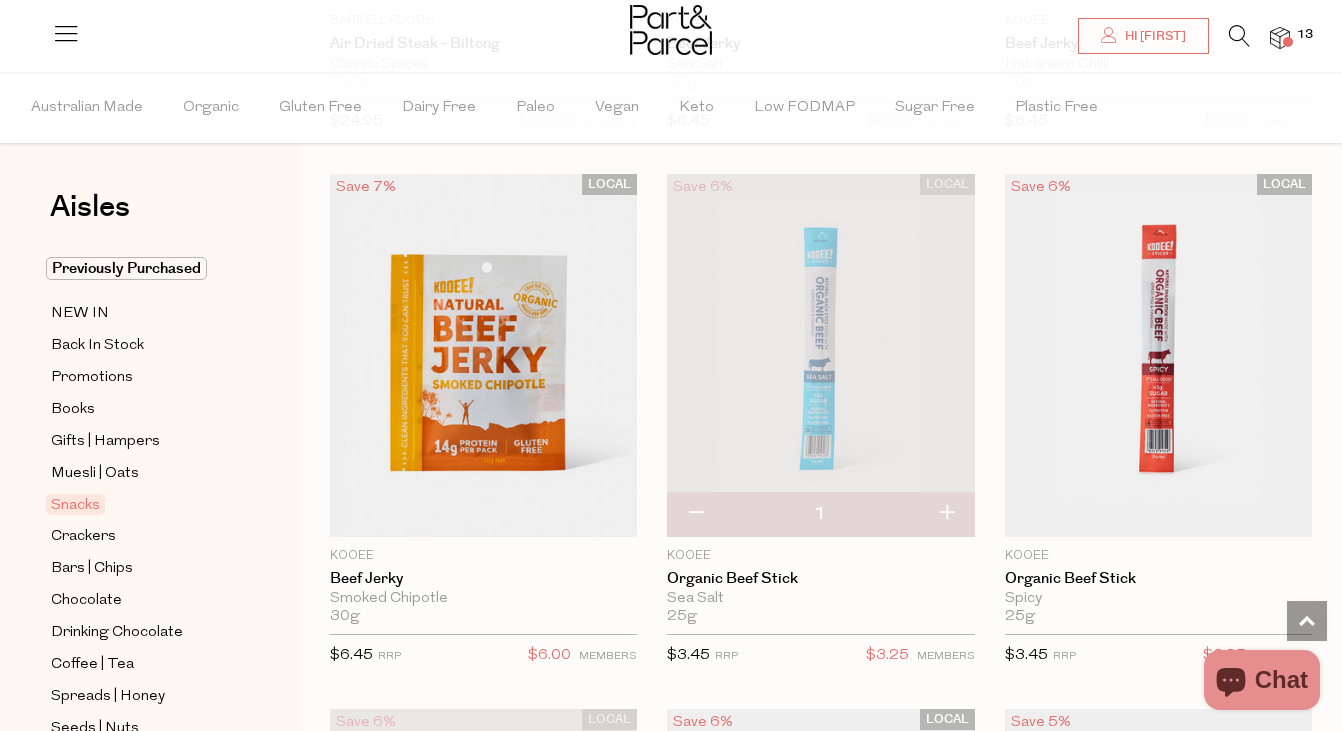 click at bounding box center [946, 514] 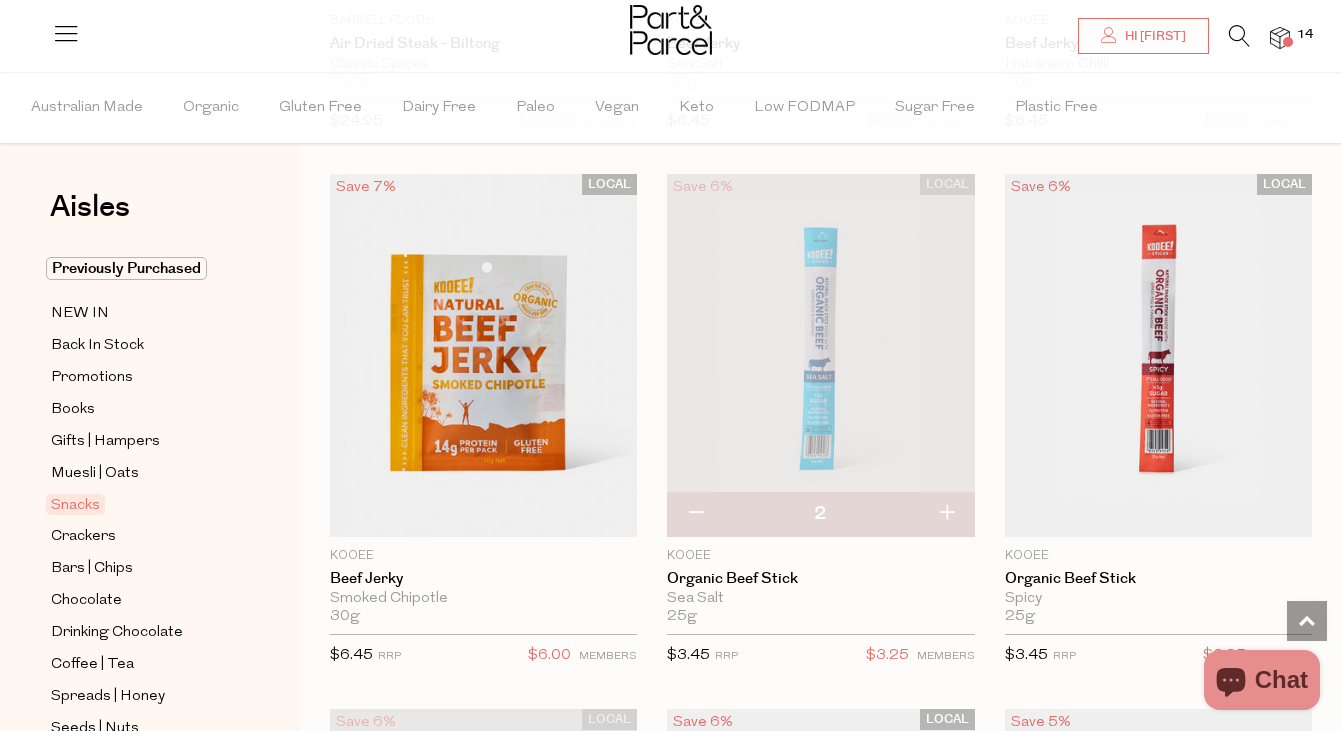 click at bounding box center [946, 514] 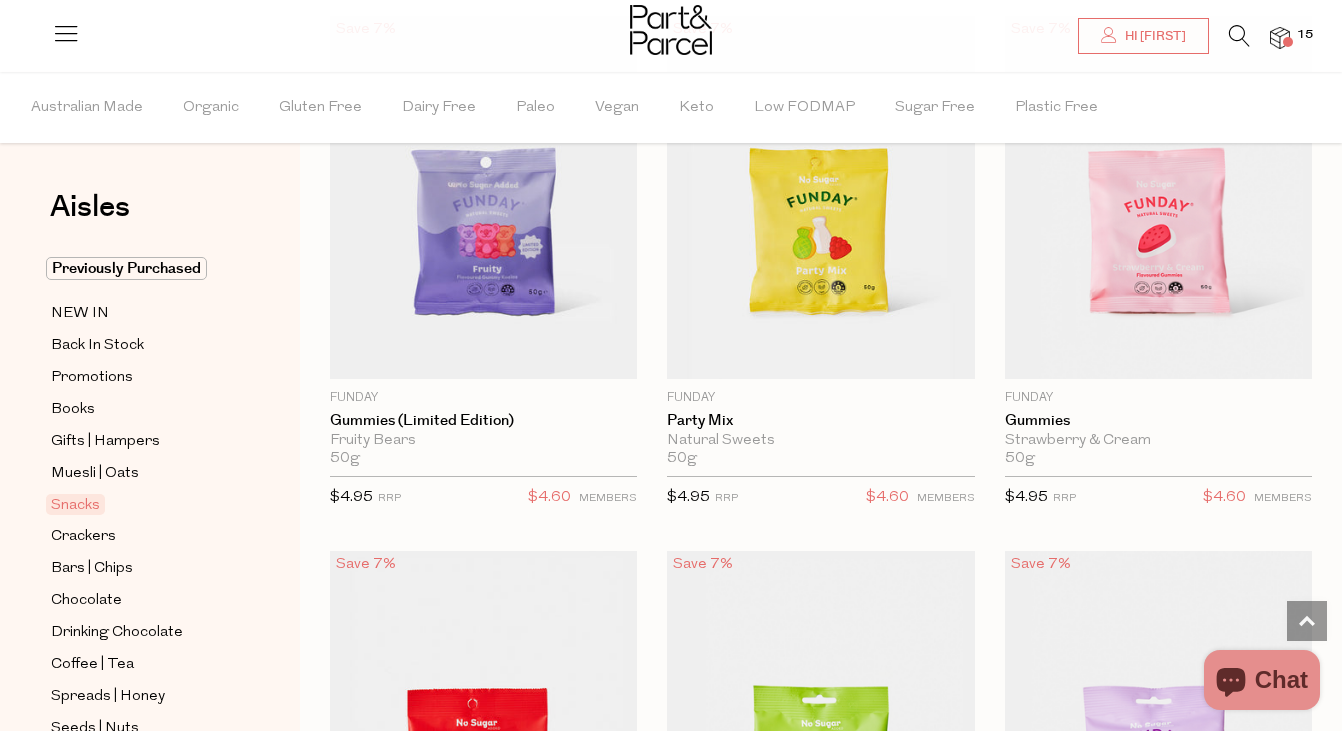 scroll, scrollTop: 2385, scrollLeft: 0, axis: vertical 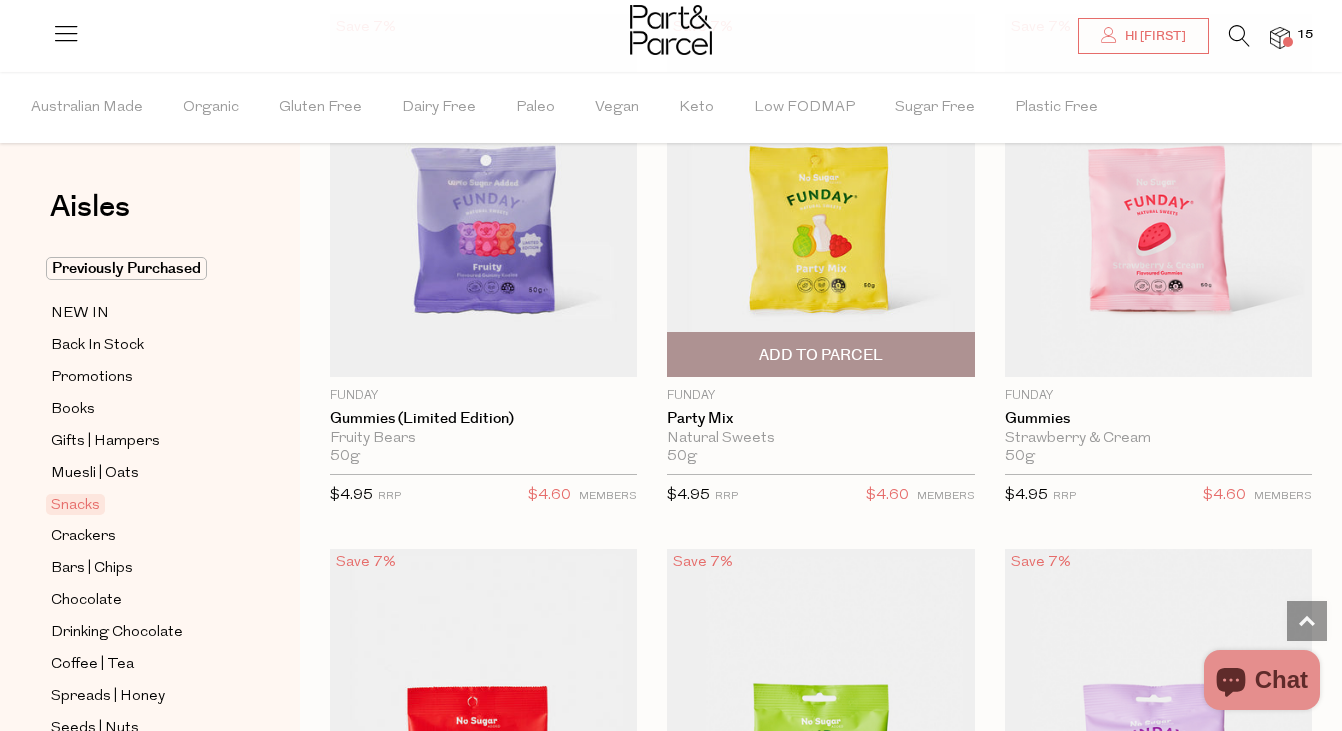 click on "Add To Parcel" at bounding box center [821, 355] 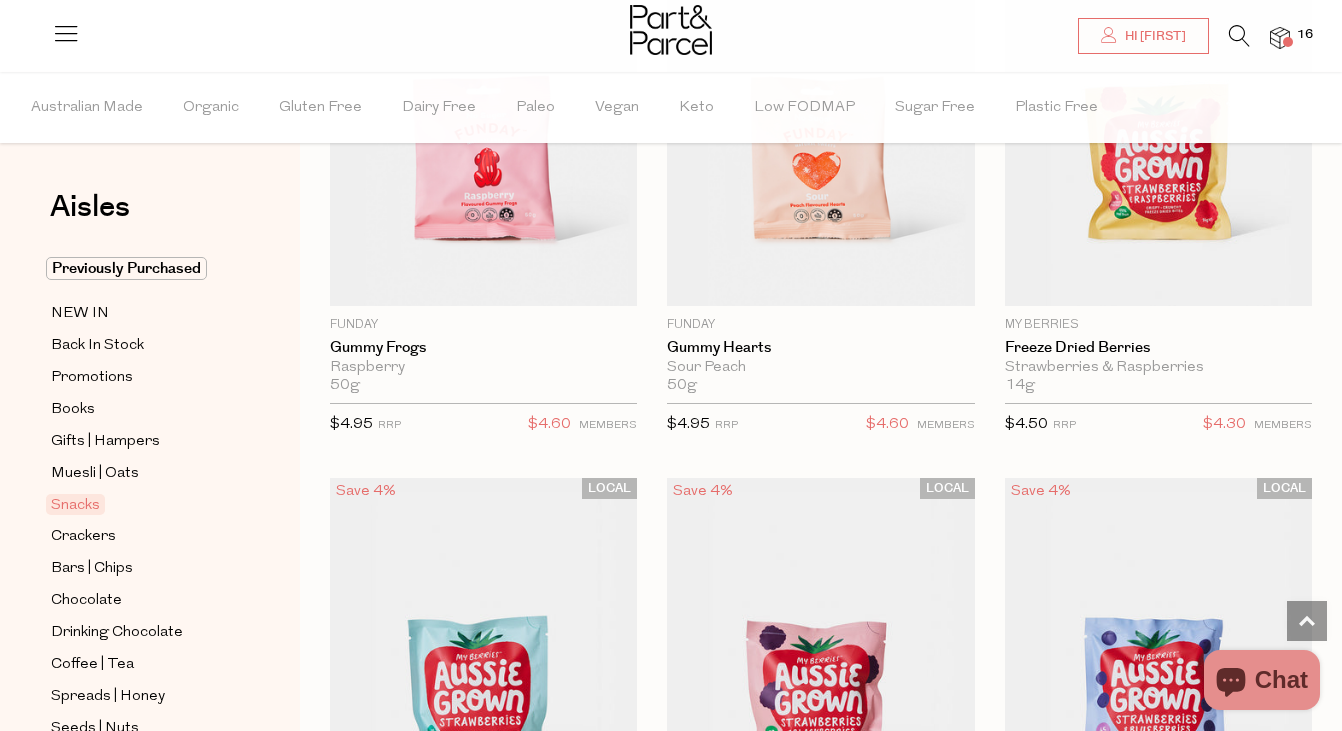 scroll, scrollTop: 3529, scrollLeft: 0, axis: vertical 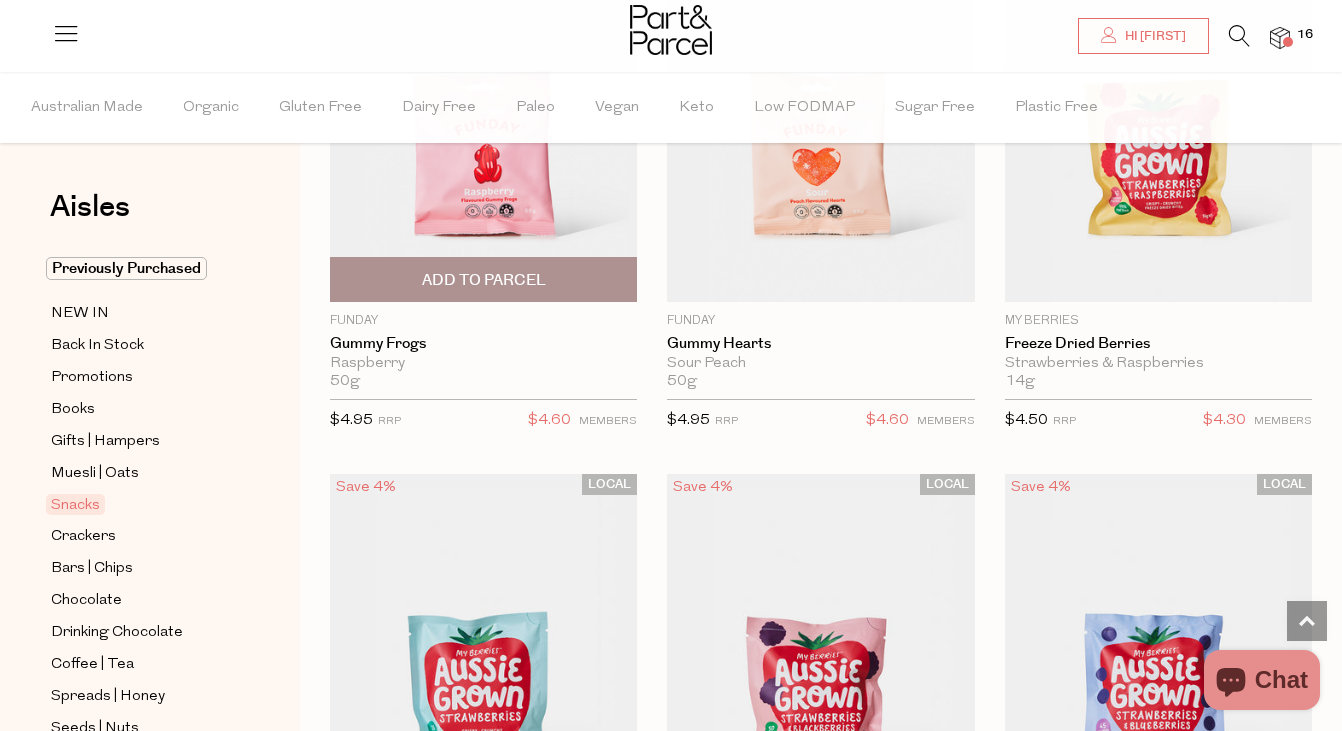 click on "Add To Parcel" at bounding box center (483, 279) 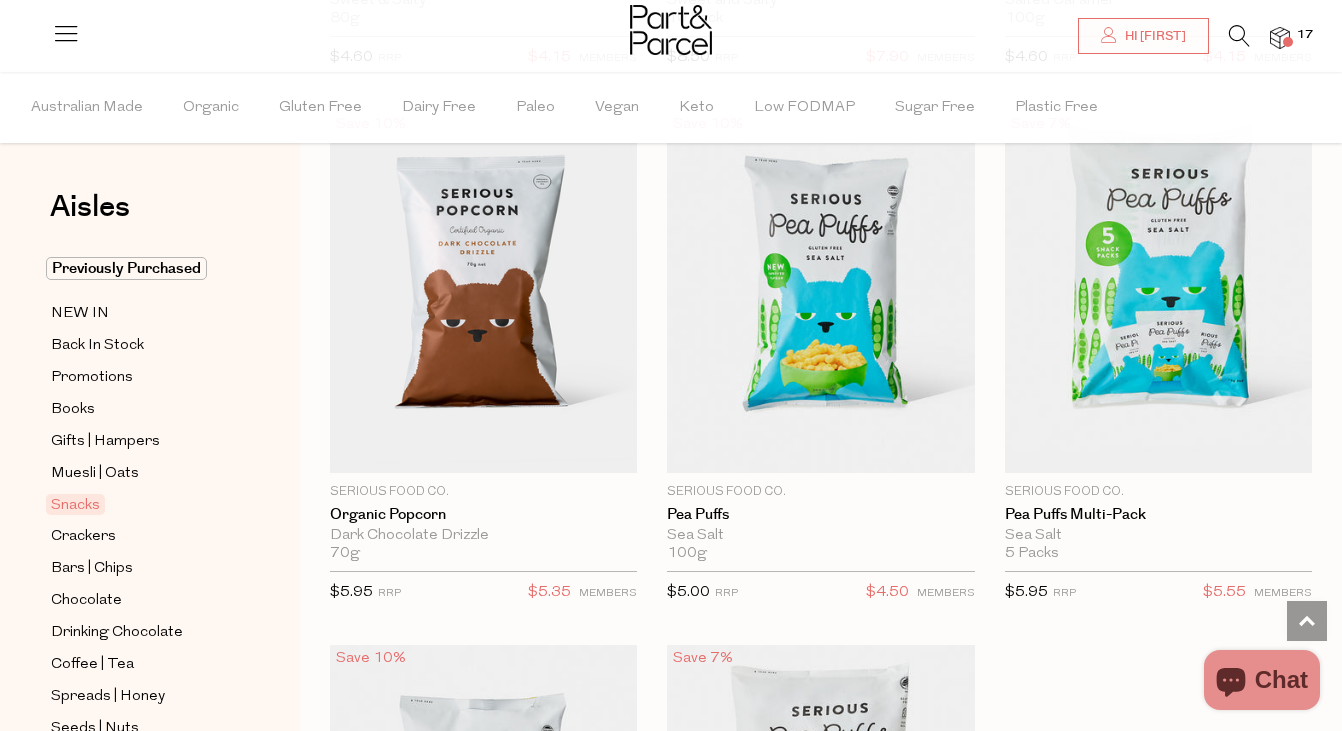 scroll, scrollTop: 8171, scrollLeft: 0, axis: vertical 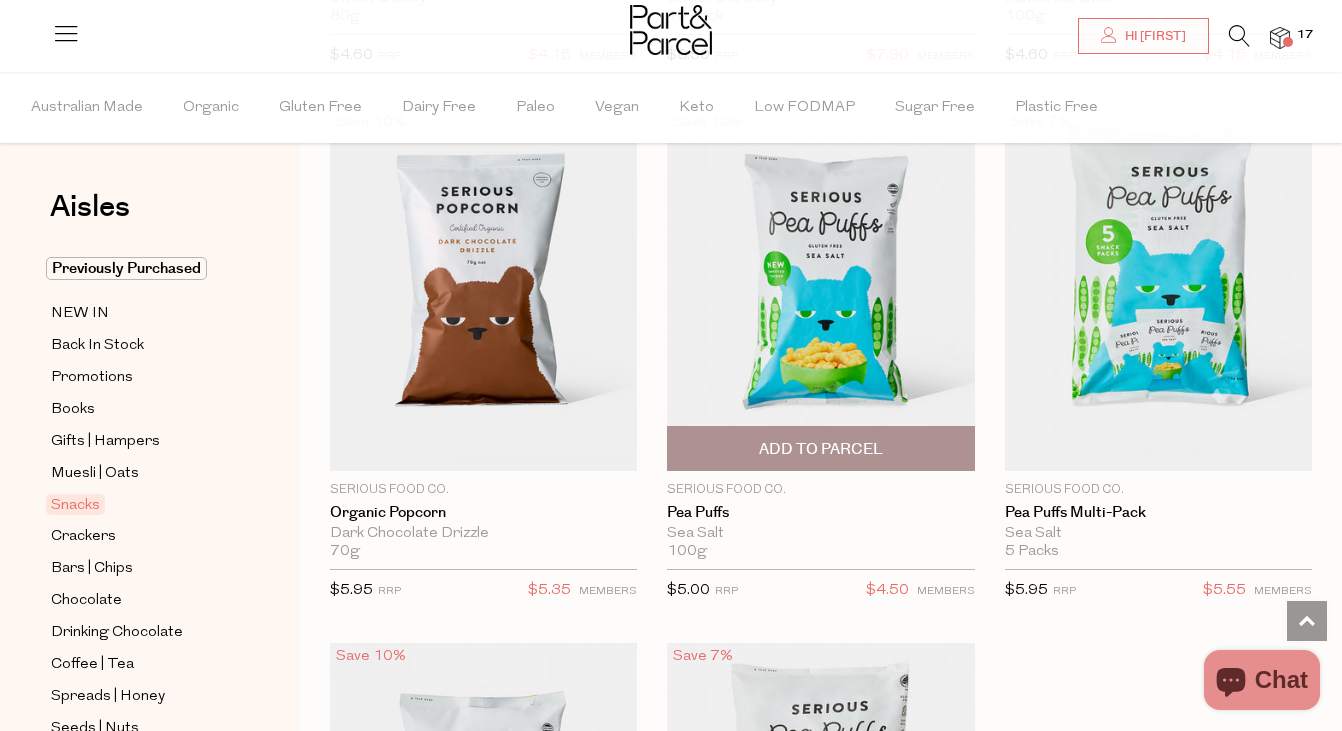 click on "Add To Parcel" at bounding box center (821, 449) 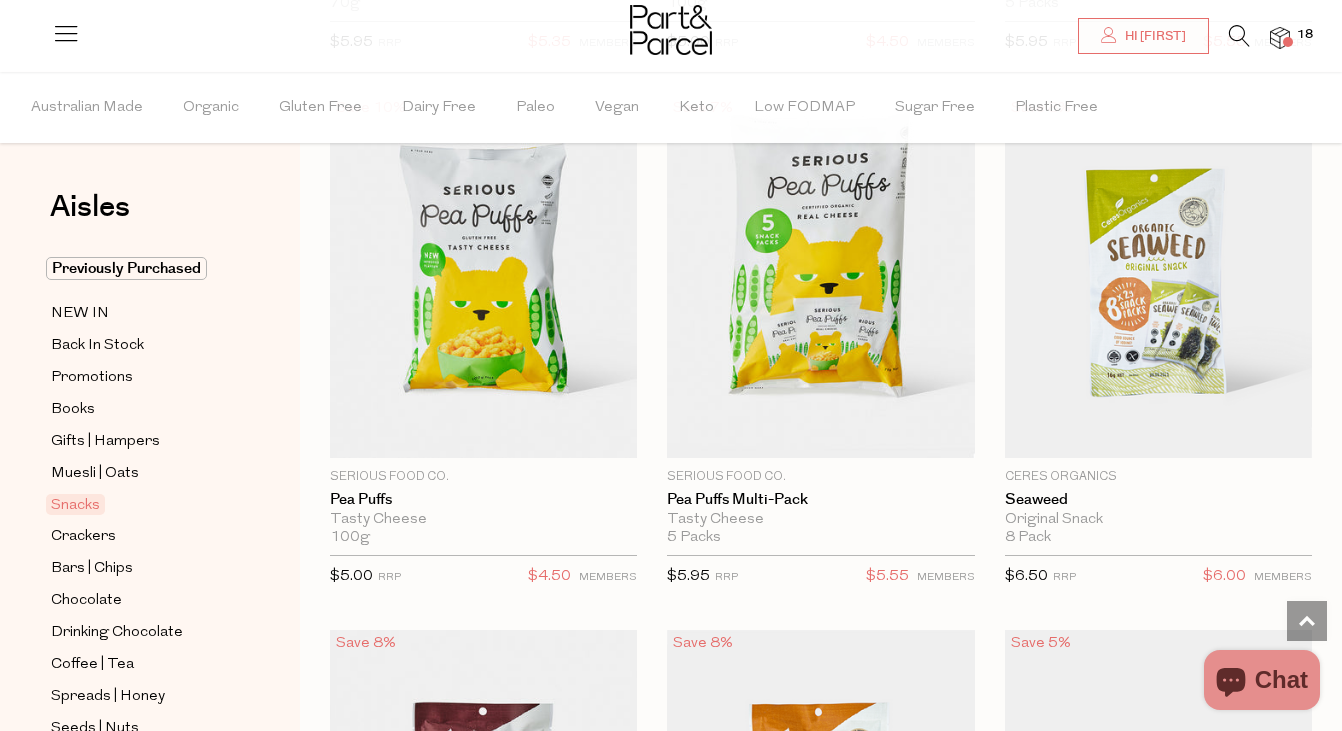 scroll, scrollTop: 8770, scrollLeft: 0, axis: vertical 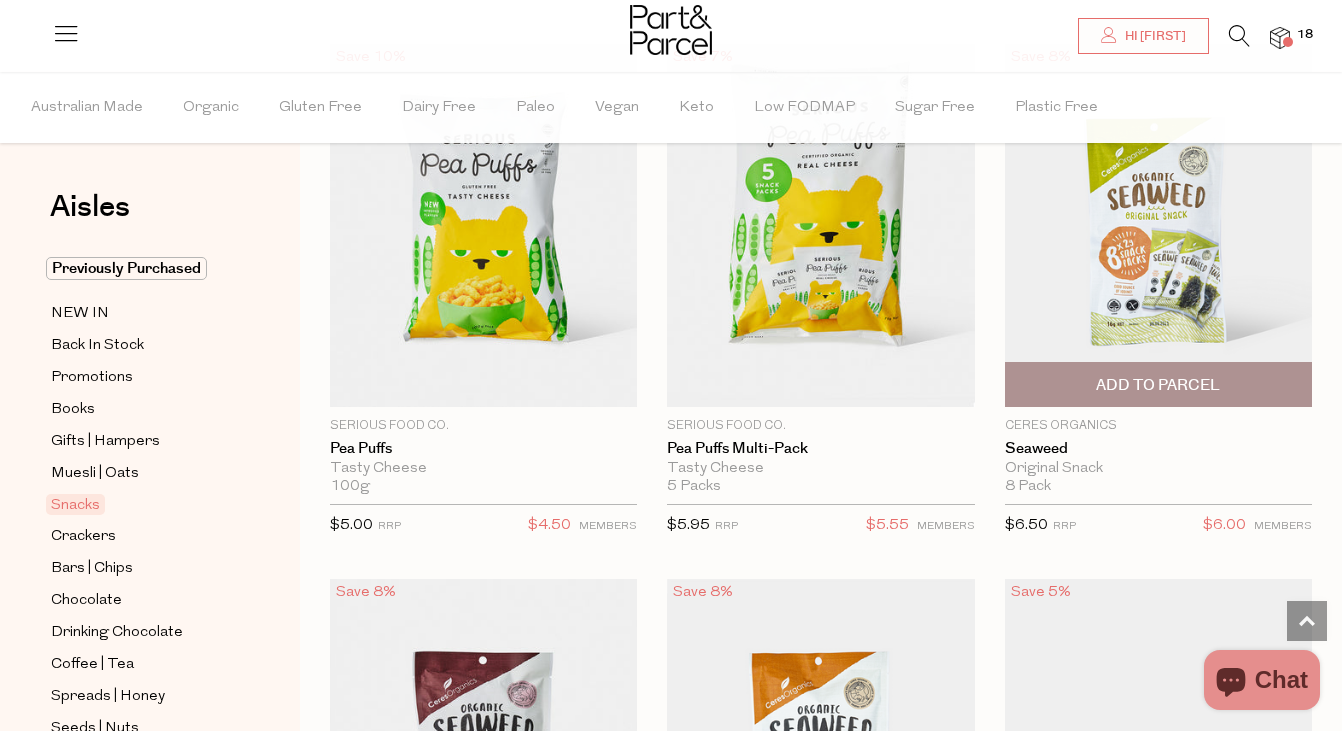 click on "Add To Parcel" at bounding box center [1158, 384] 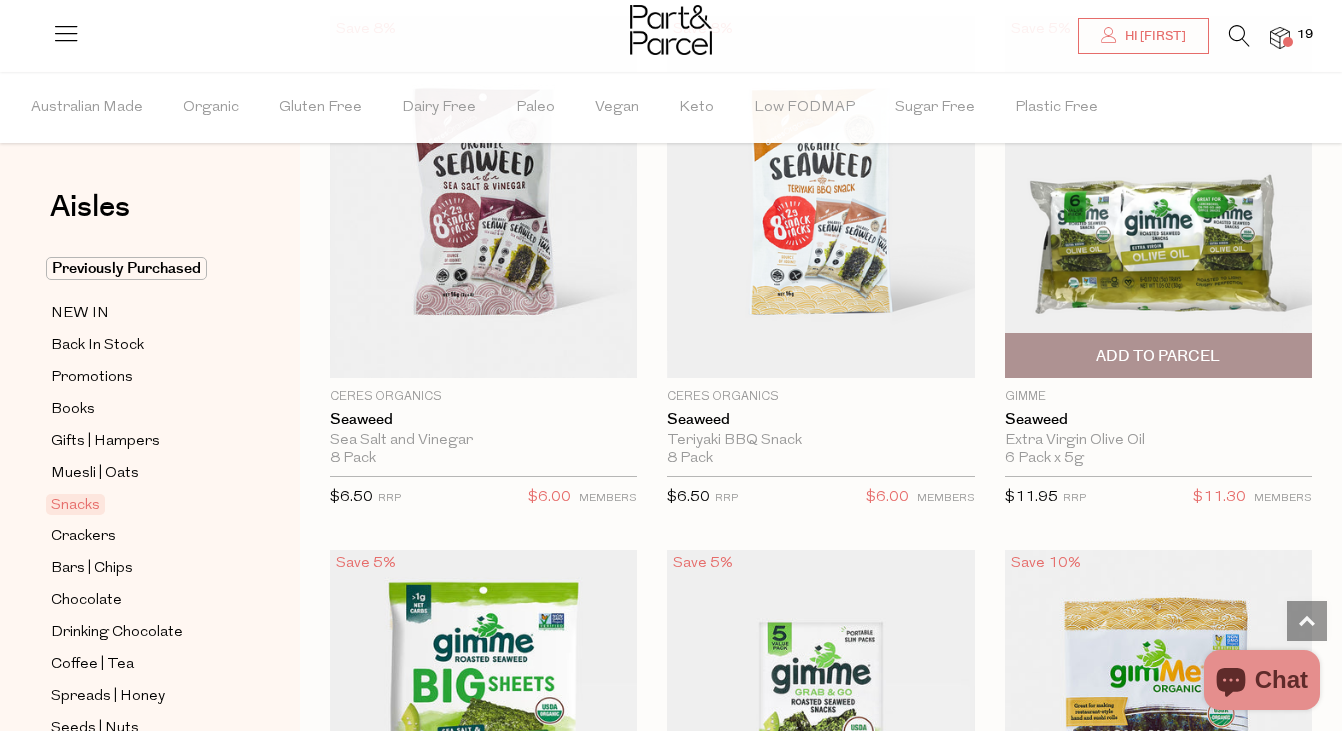 scroll, scrollTop: 9259, scrollLeft: 0, axis: vertical 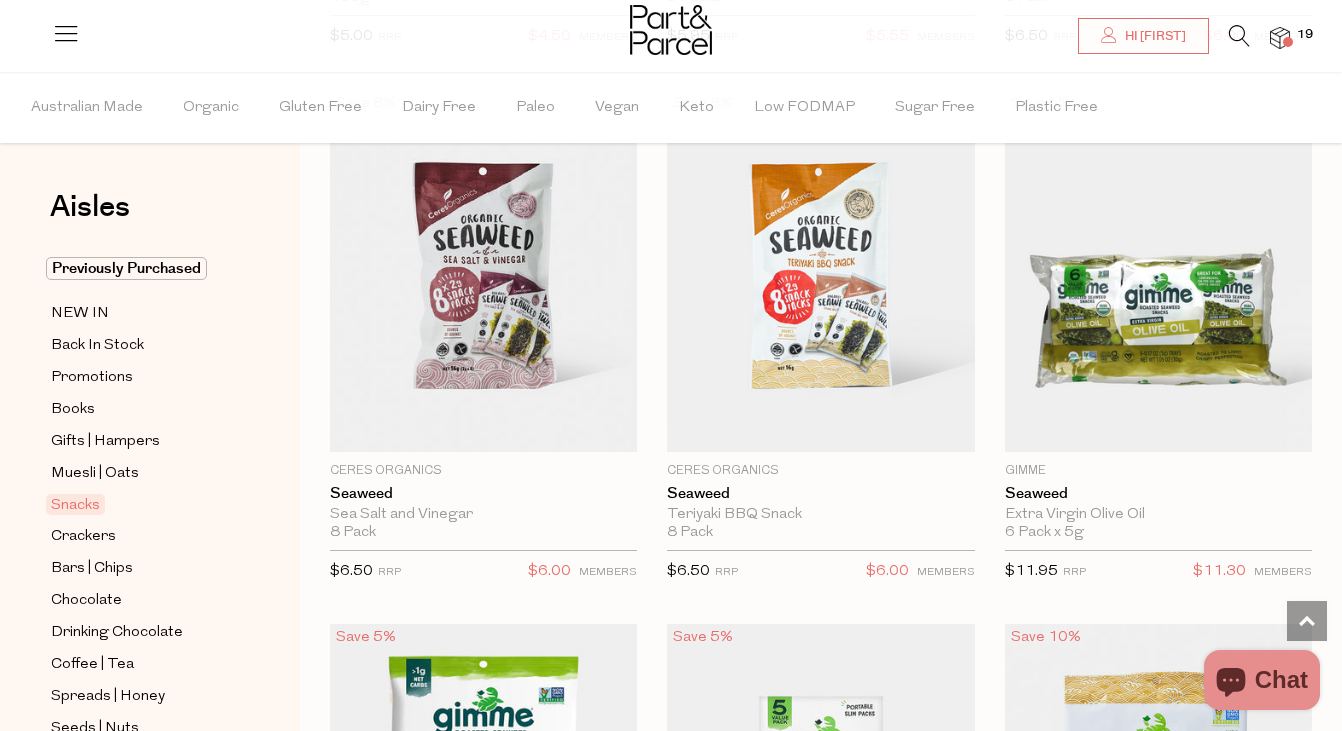 click at bounding box center (1280, 38) 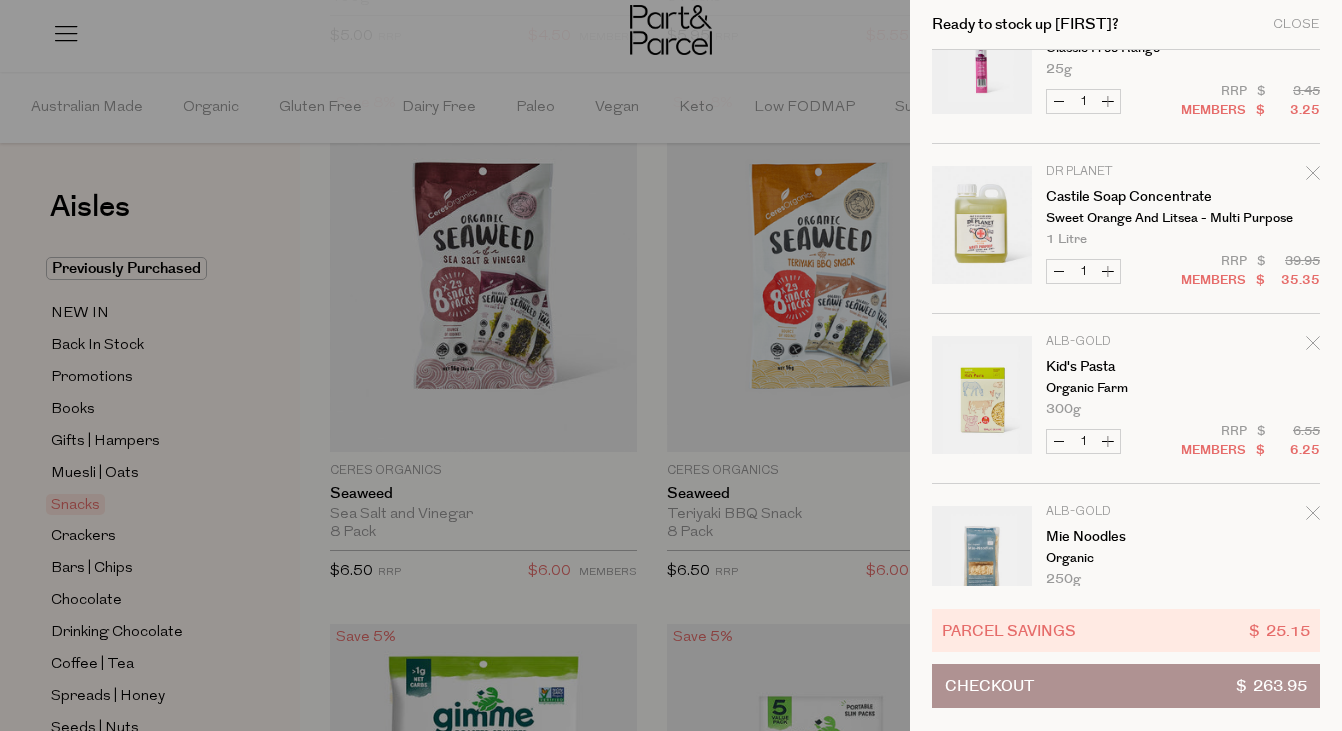 scroll, scrollTop: 929, scrollLeft: 0, axis: vertical 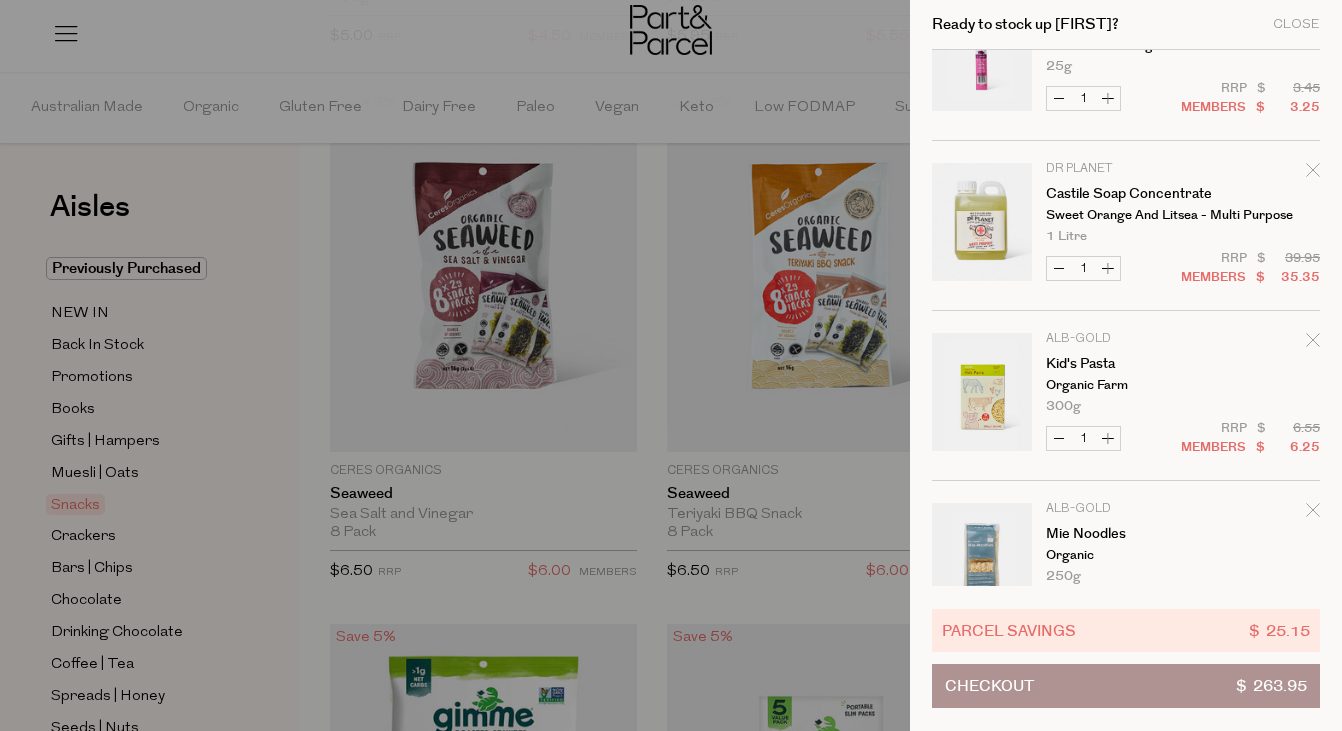 click 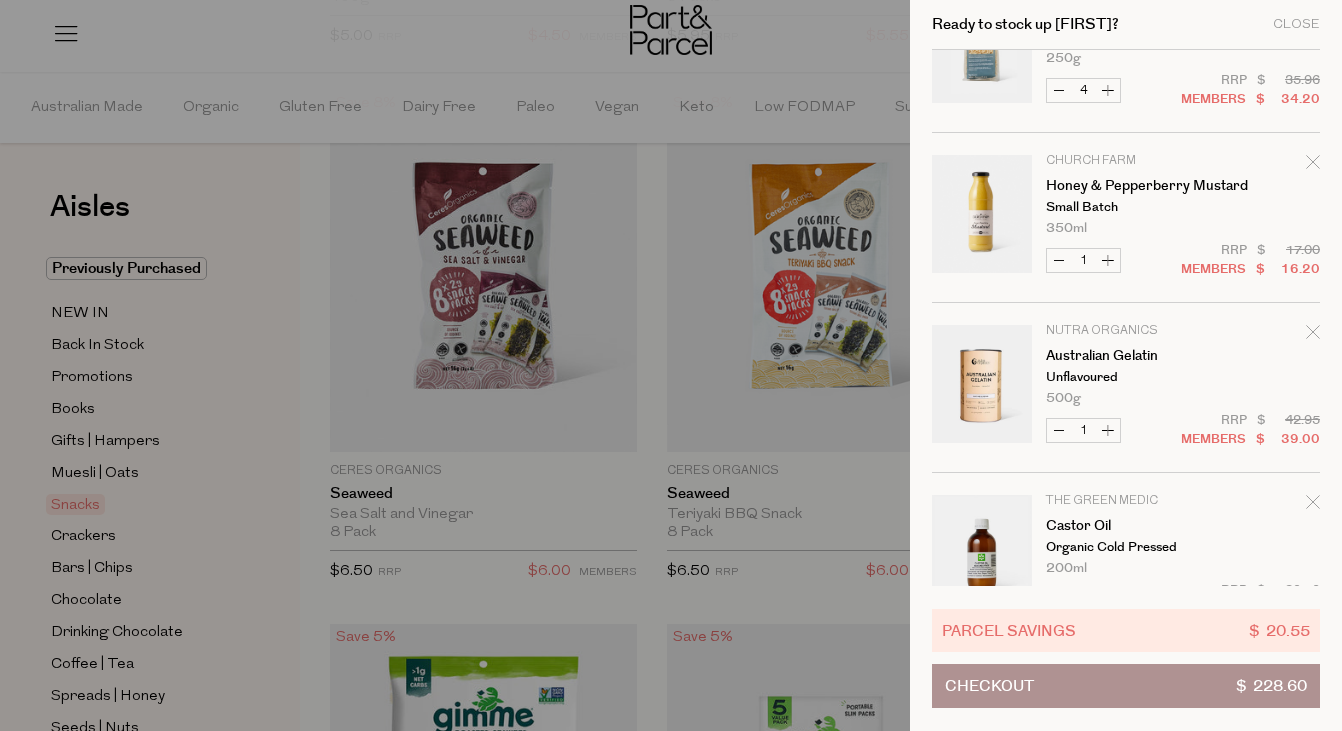 scroll, scrollTop: 1279, scrollLeft: 0, axis: vertical 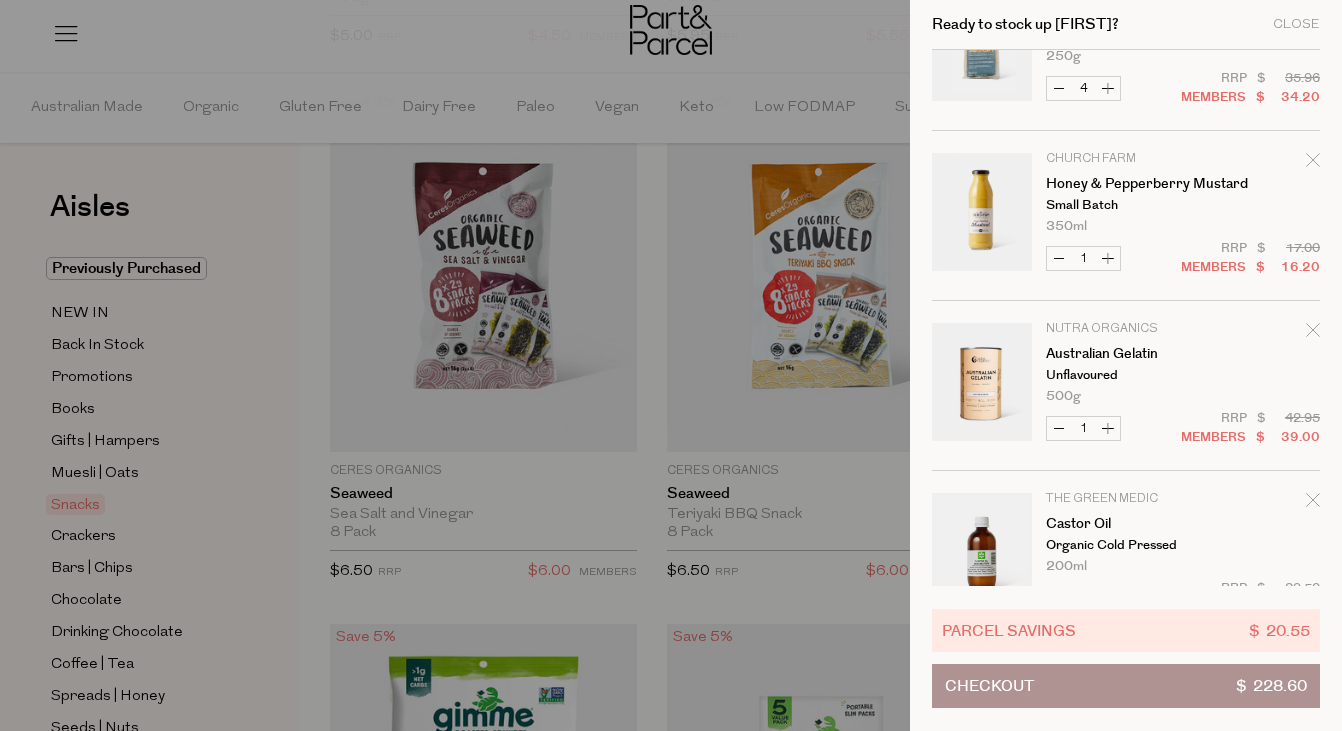 click 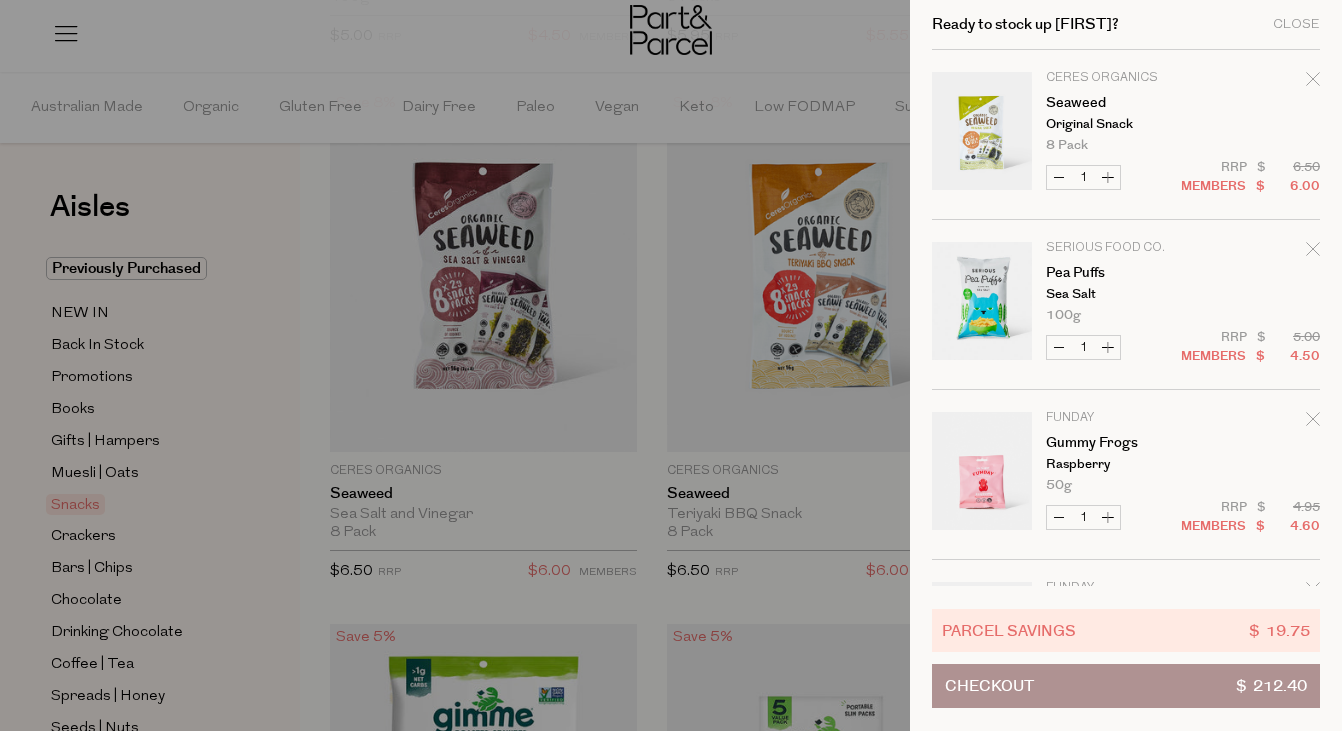 click at bounding box center [671, 365] 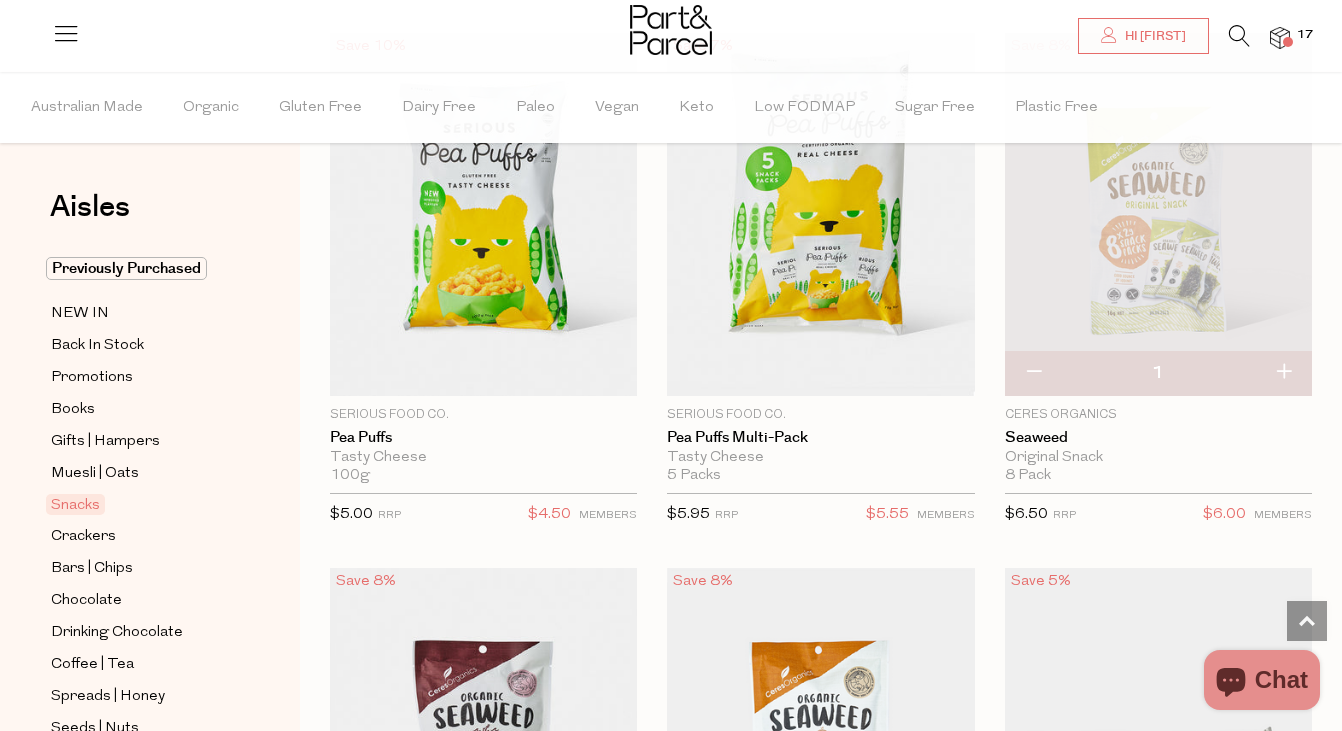 click at bounding box center [1239, 36] 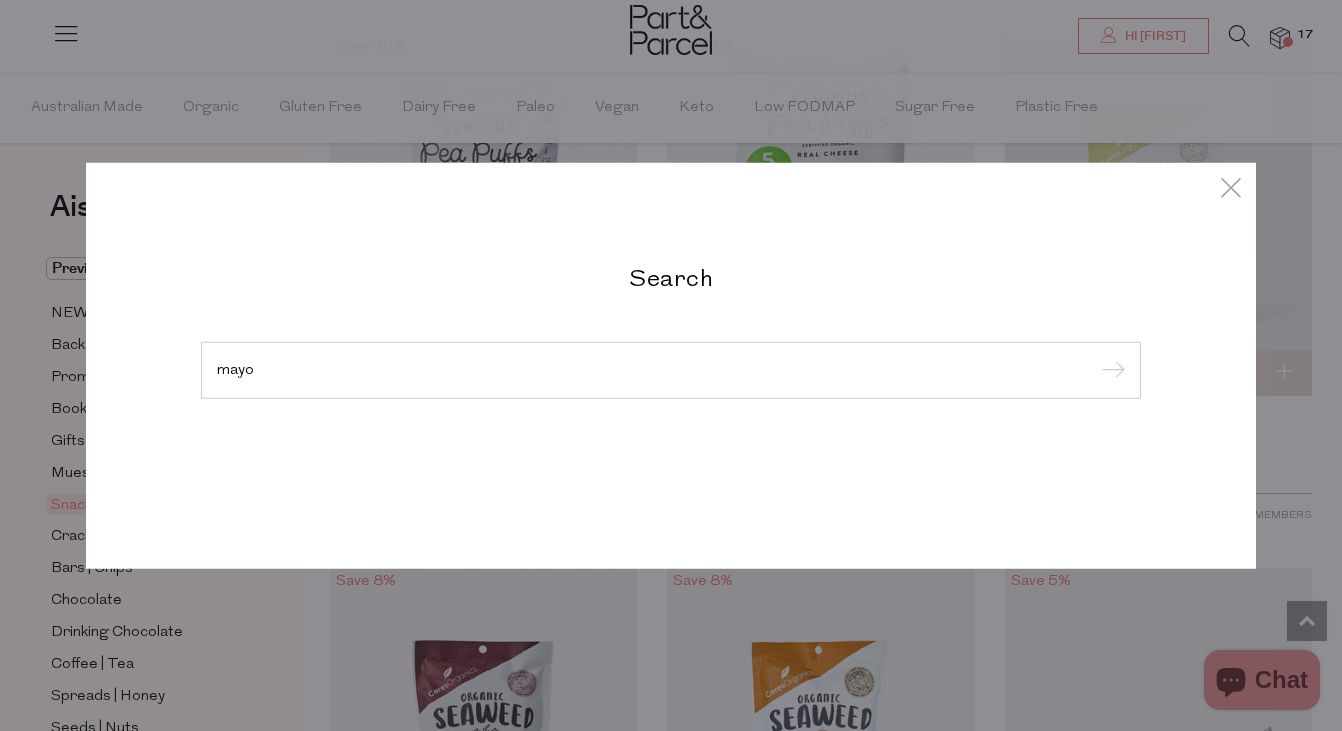 type on "mayo" 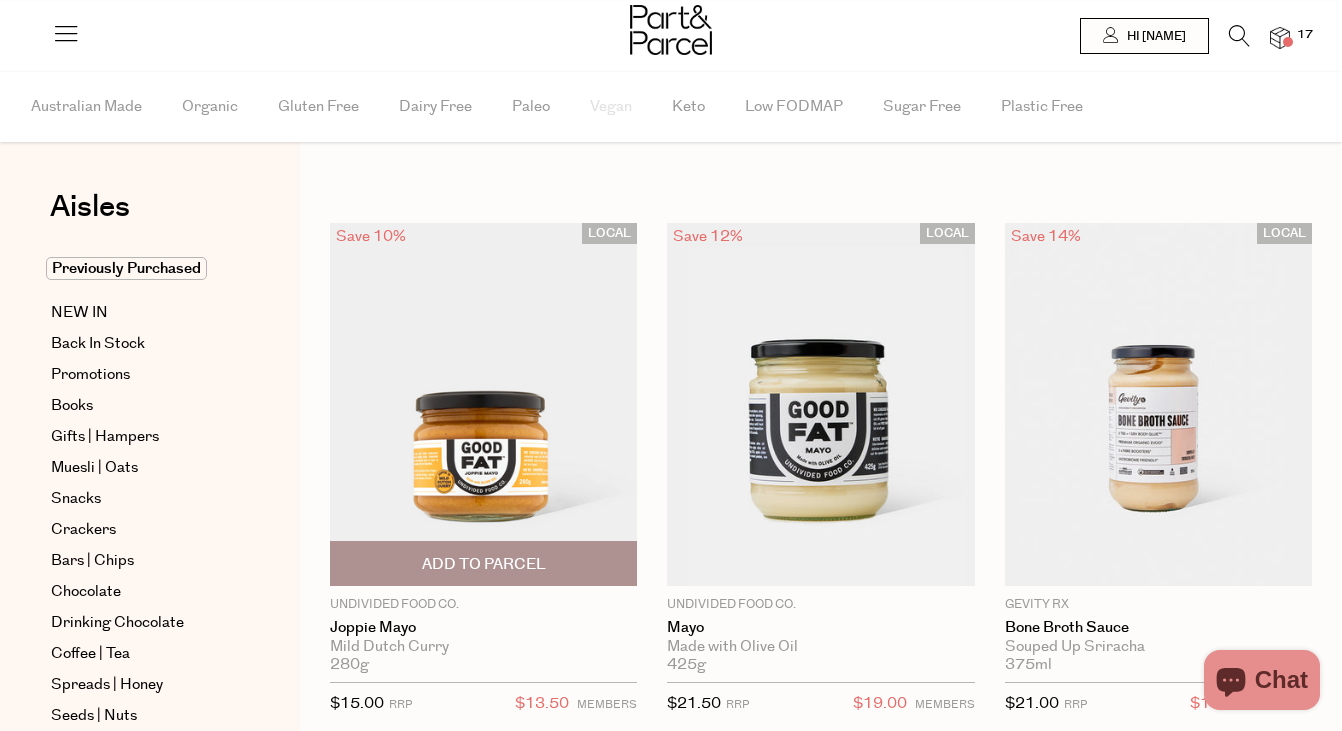 scroll, scrollTop: 0, scrollLeft: 0, axis: both 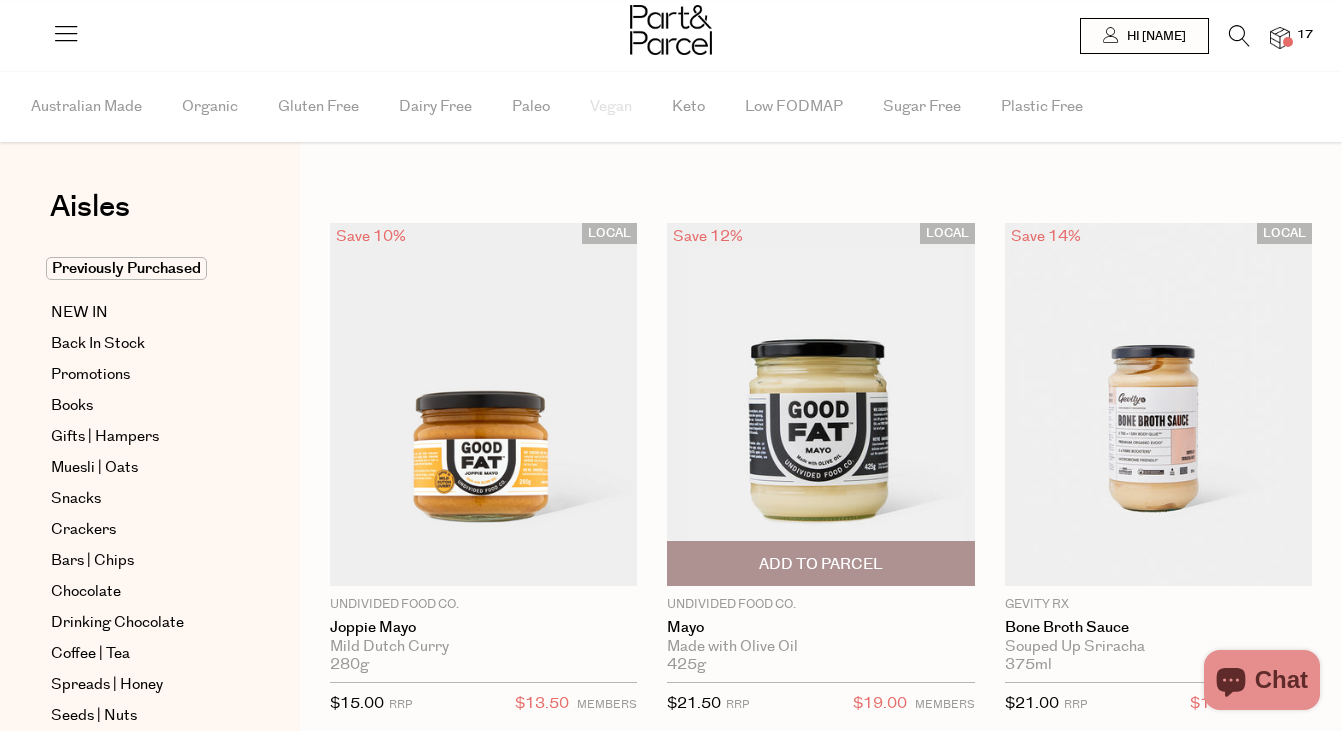 click on "Add To Parcel" at bounding box center (821, 564) 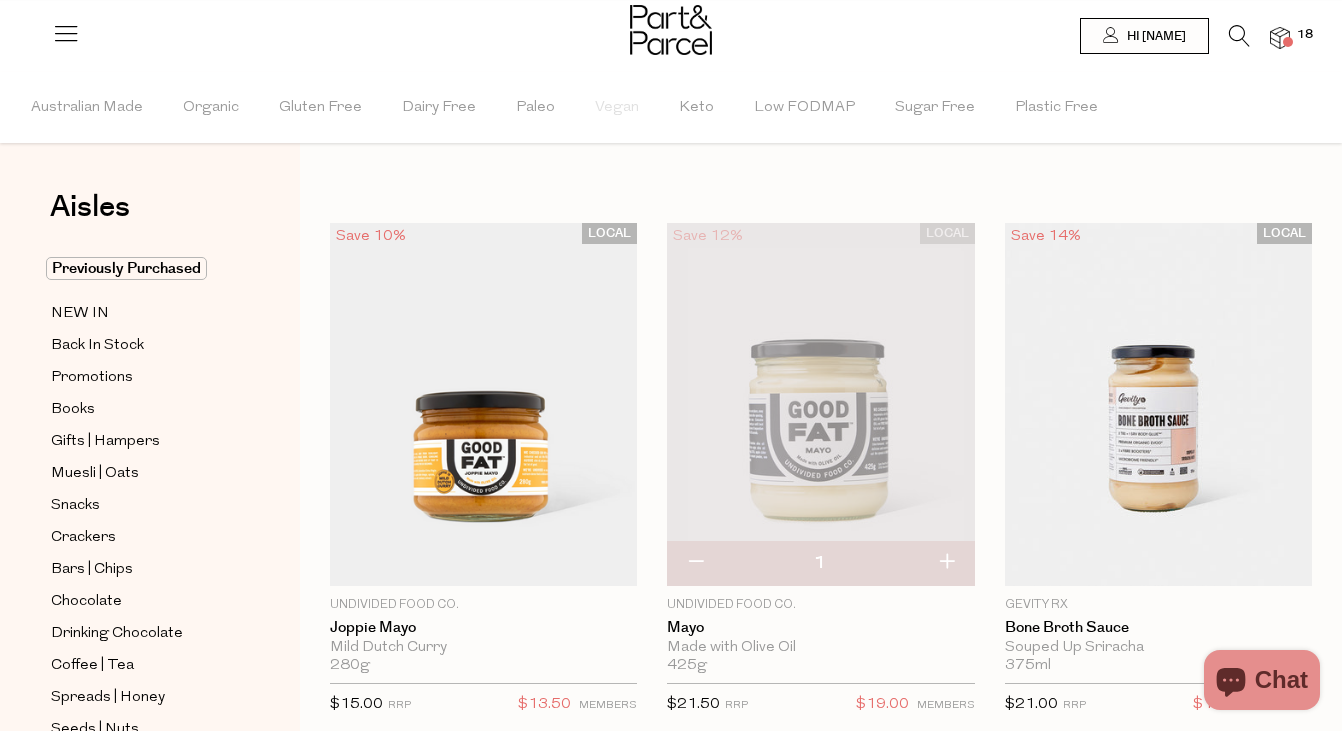 click at bounding box center (1288, 42) 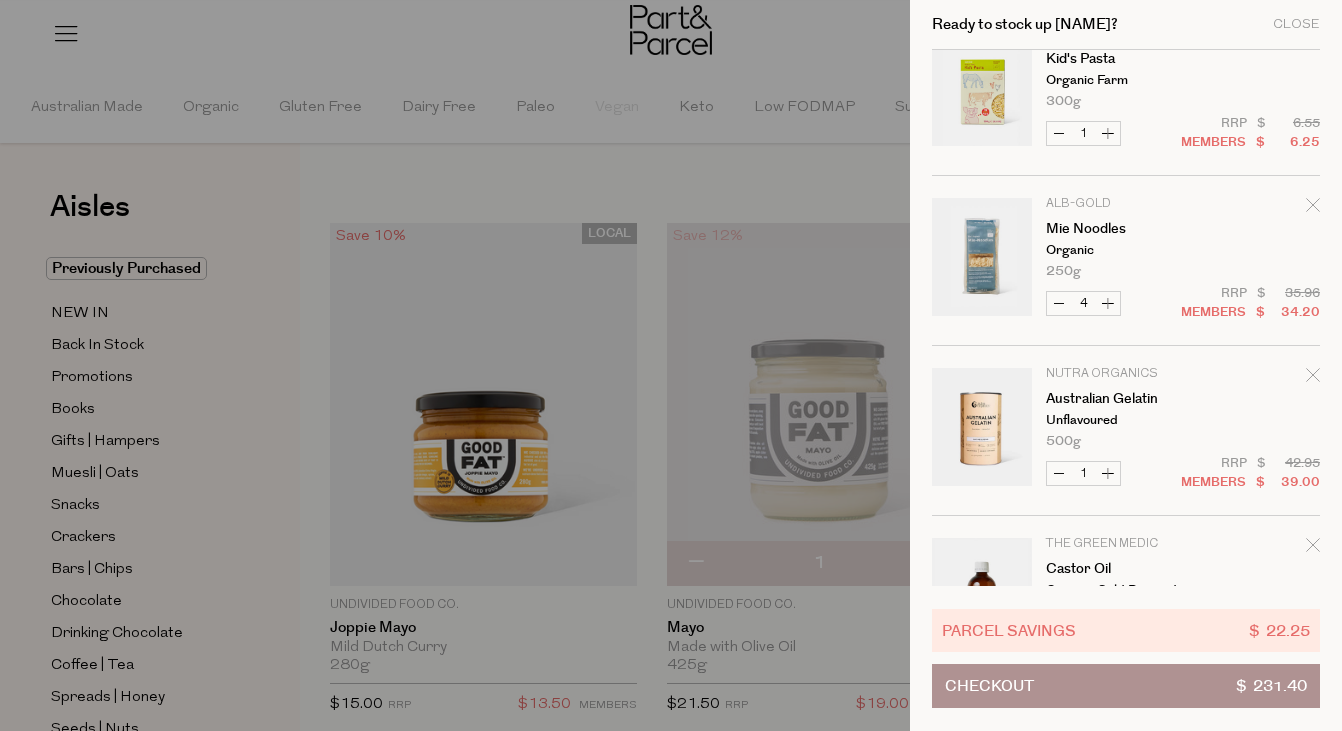 scroll, scrollTop: 1232, scrollLeft: 0, axis: vertical 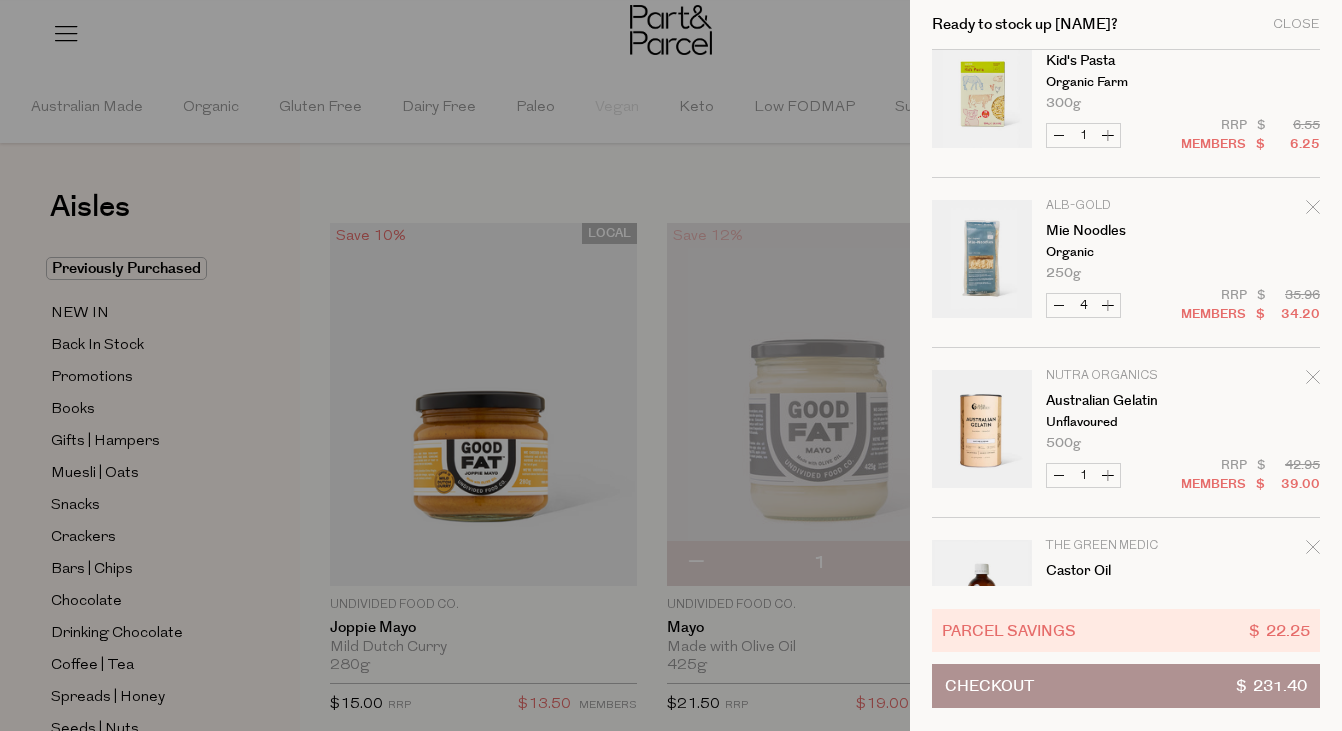 click on "Checkout $ 231.40" at bounding box center [1126, 686] 